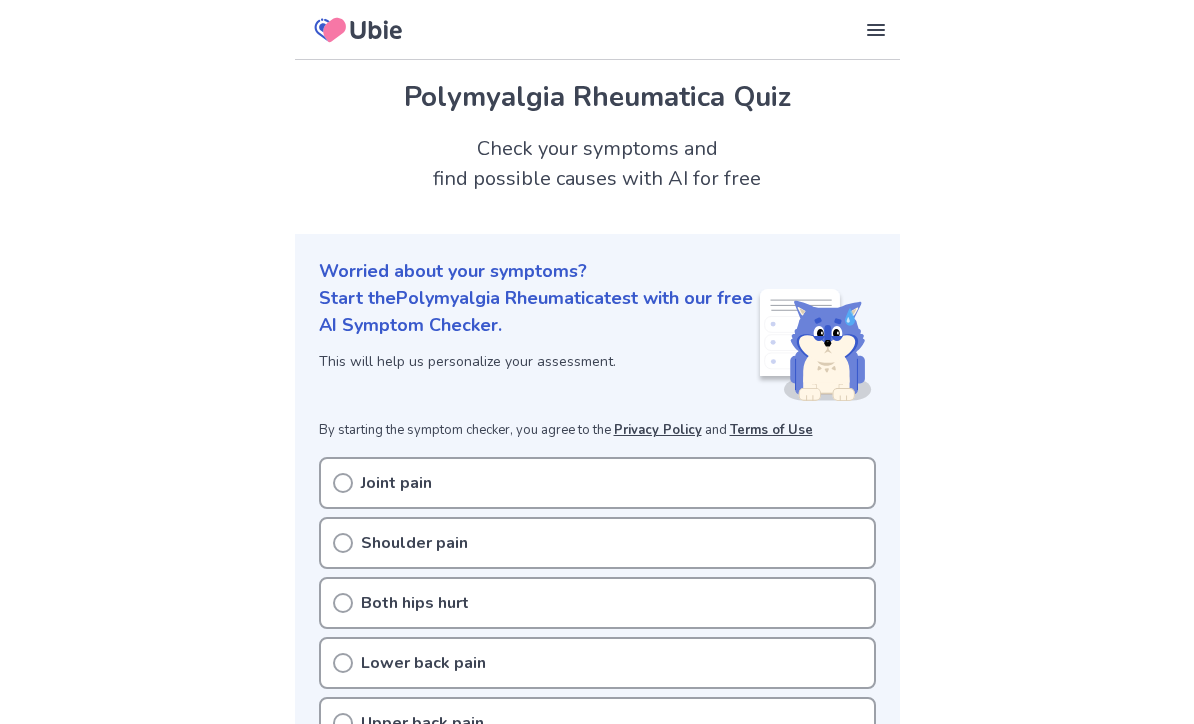 scroll, scrollTop: 0, scrollLeft: 0, axis: both 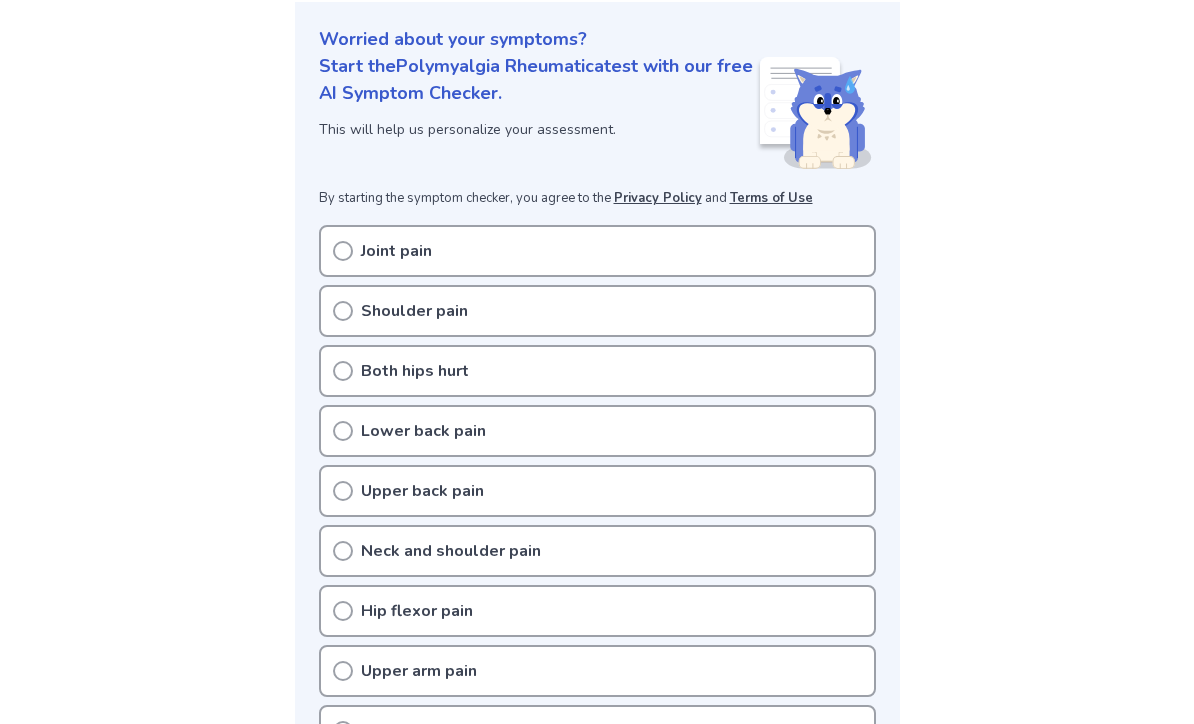 click 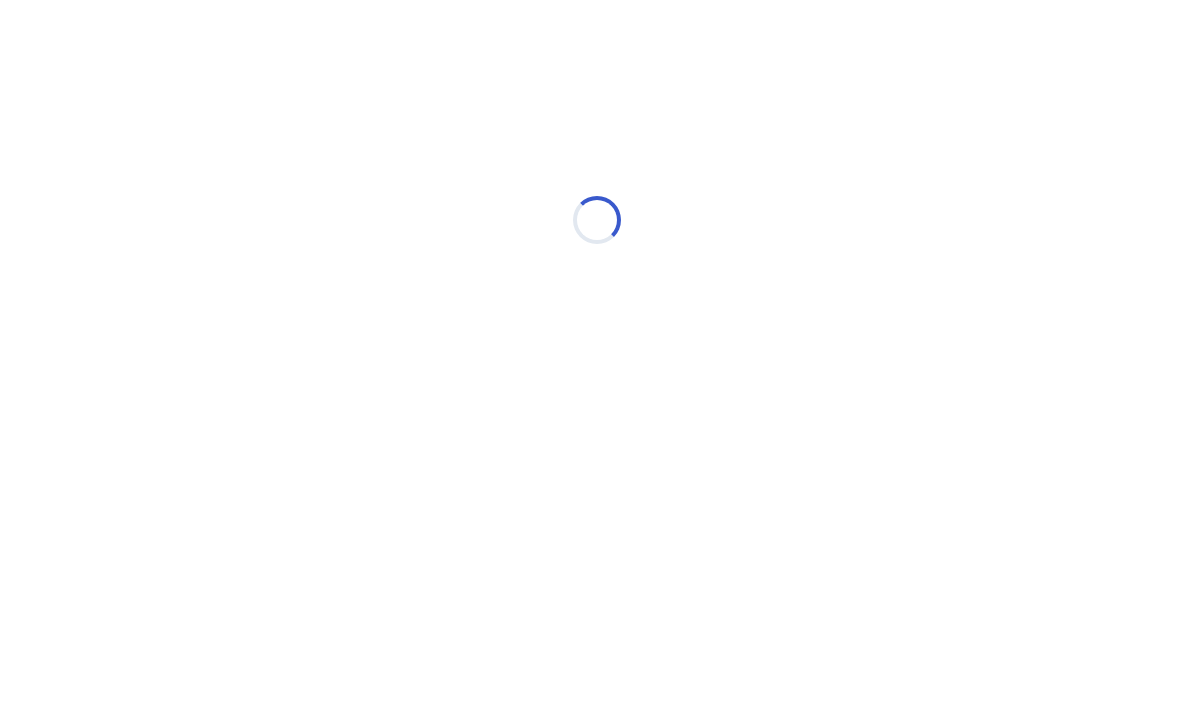scroll, scrollTop: 0, scrollLeft: 0, axis: both 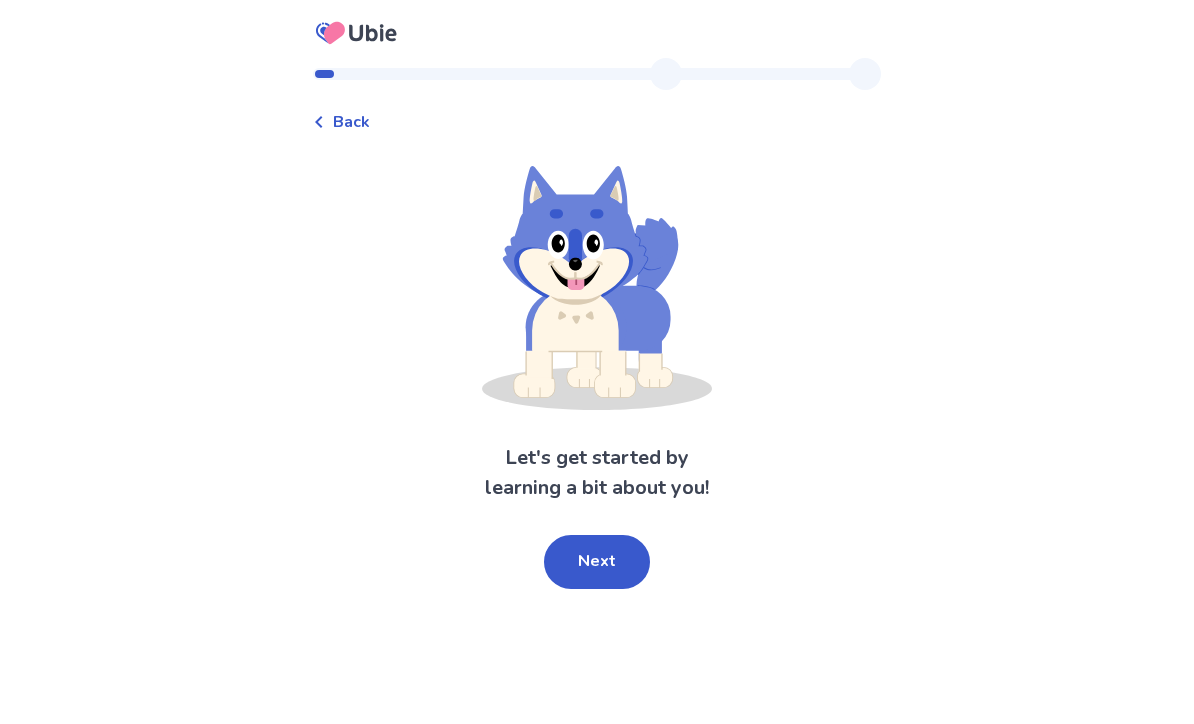 click on "Next" at bounding box center [597, 562] 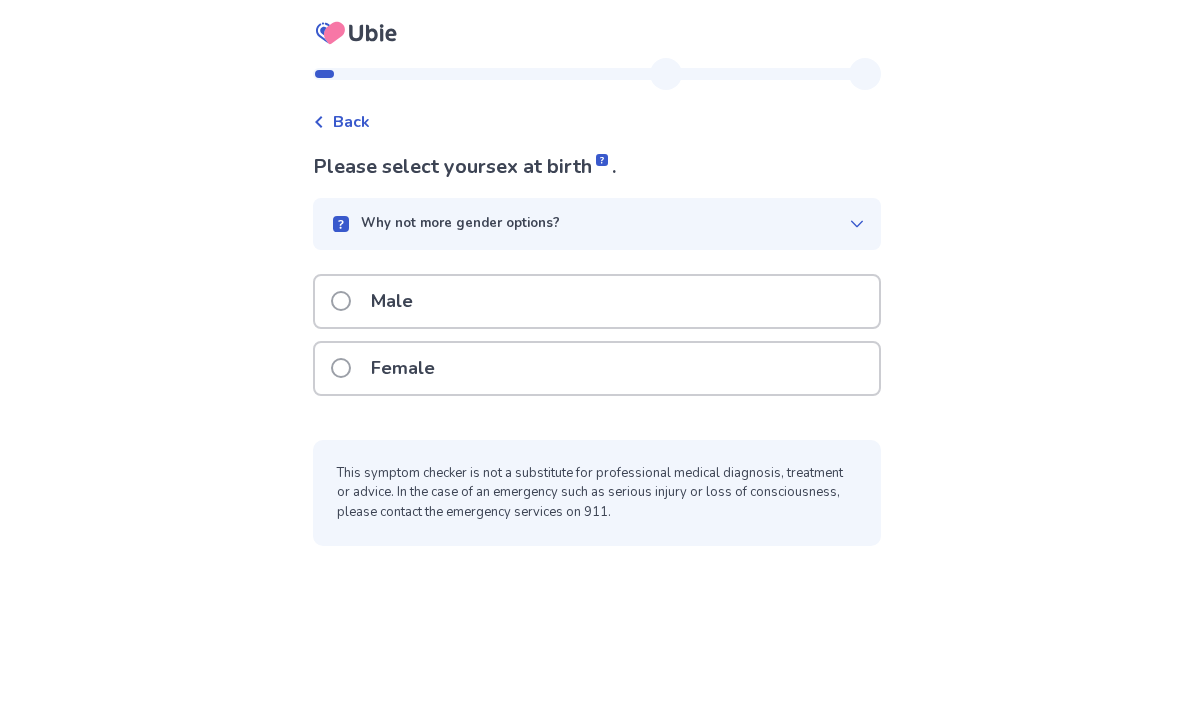 click on "Female" at bounding box center [389, 368] 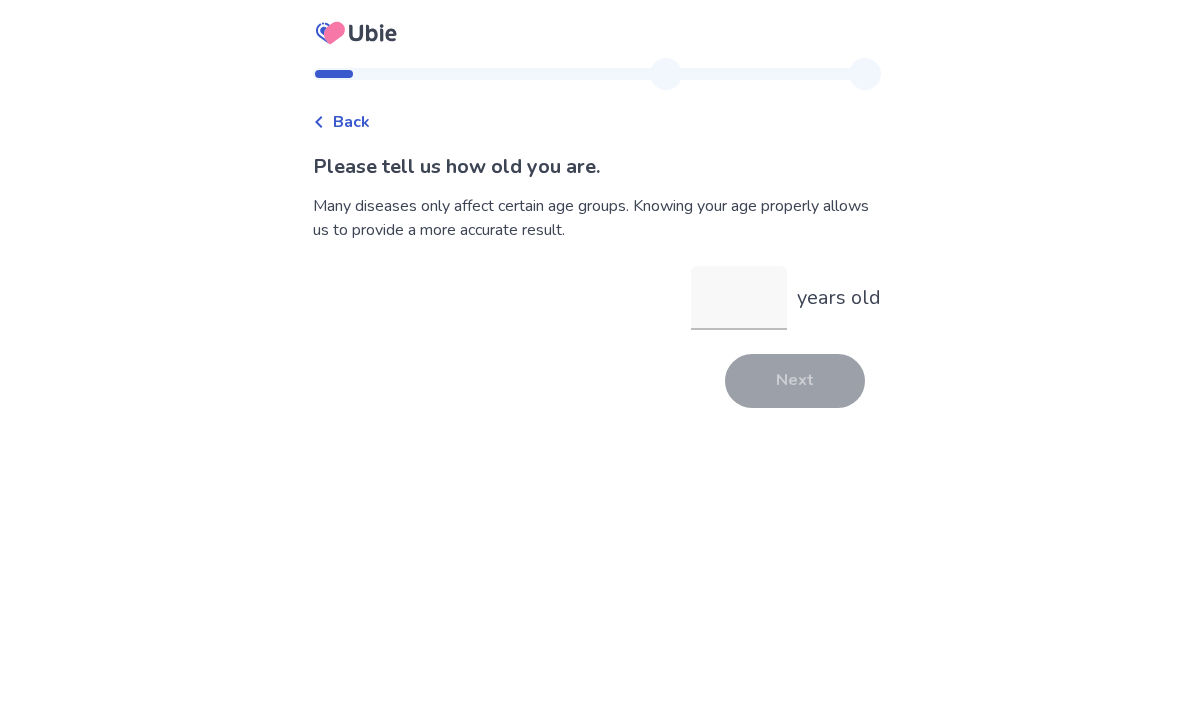 click on "years old" at bounding box center (739, 298) 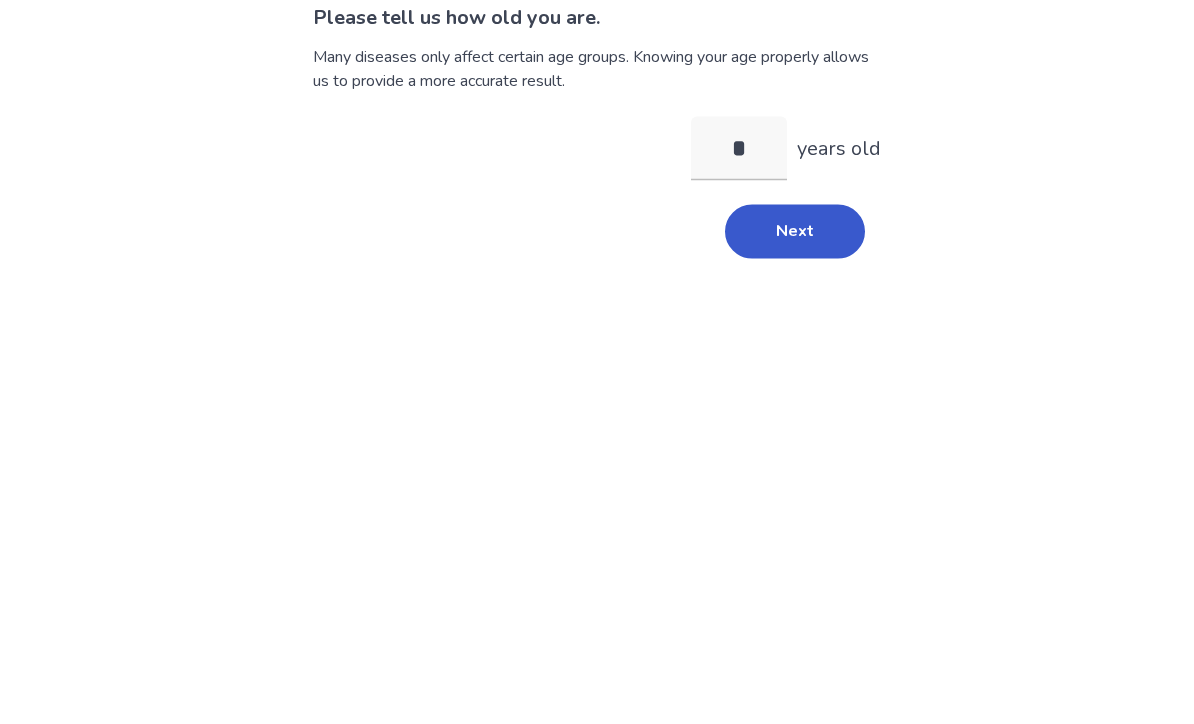 type on "**" 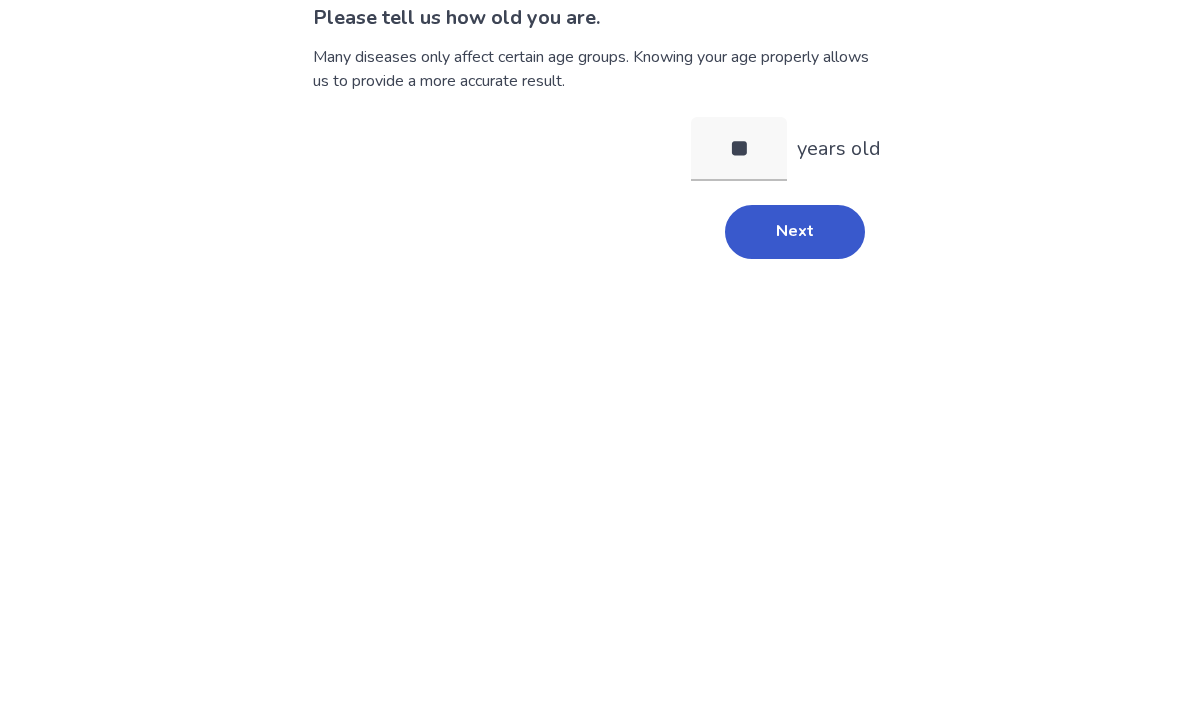 click on "Next" at bounding box center [795, 381] 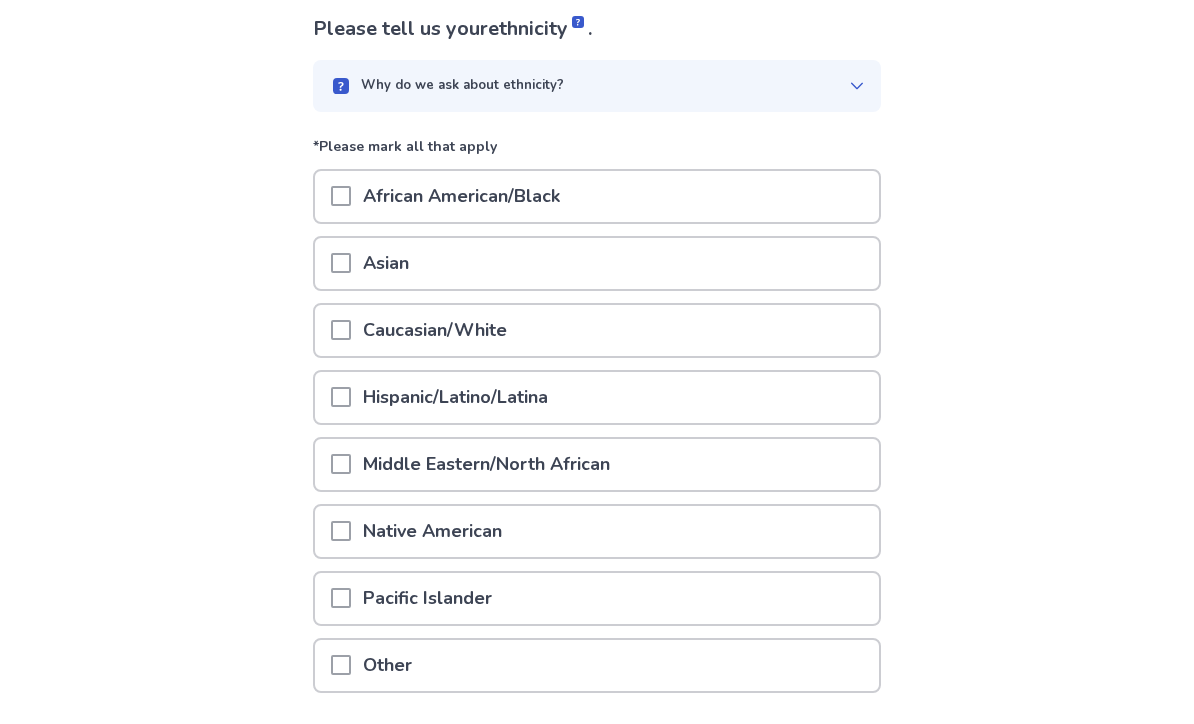 scroll, scrollTop: 144, scrollLeft: 0, axis: vertical 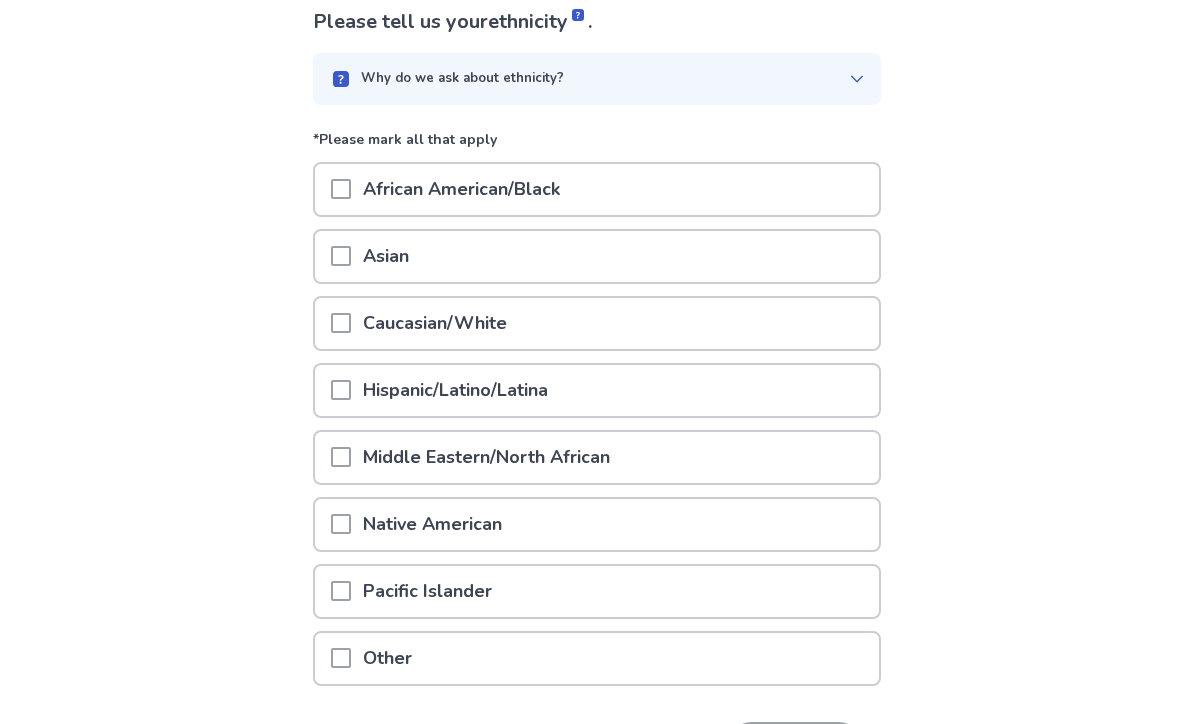 click at bounding box center (341, 324) 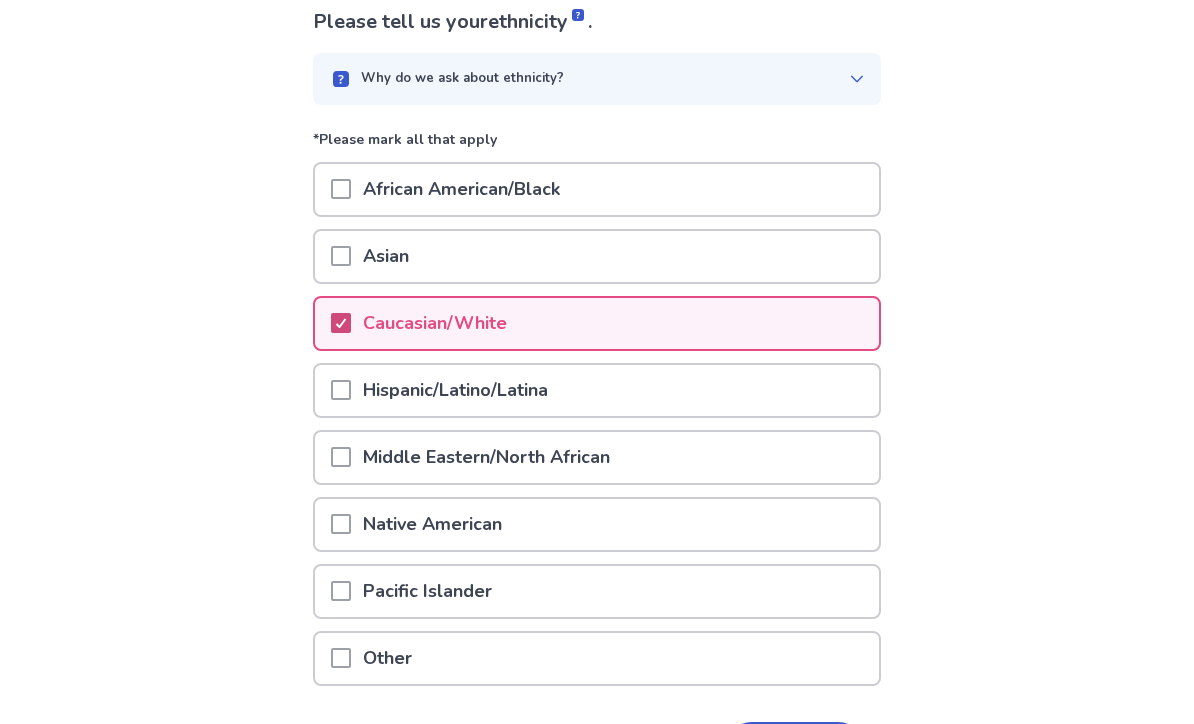 click on "Next" at bounding box center [795, 749] 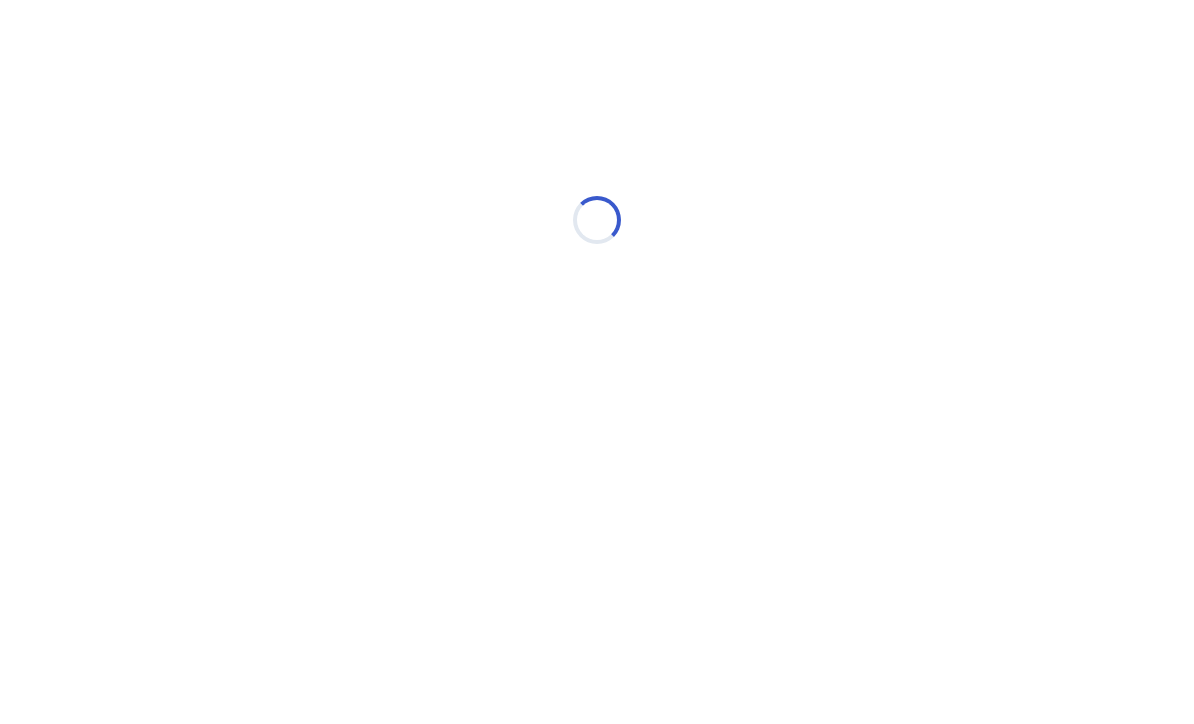 scroll, scrollTop: 0, scrollLeft: 0, axis: both 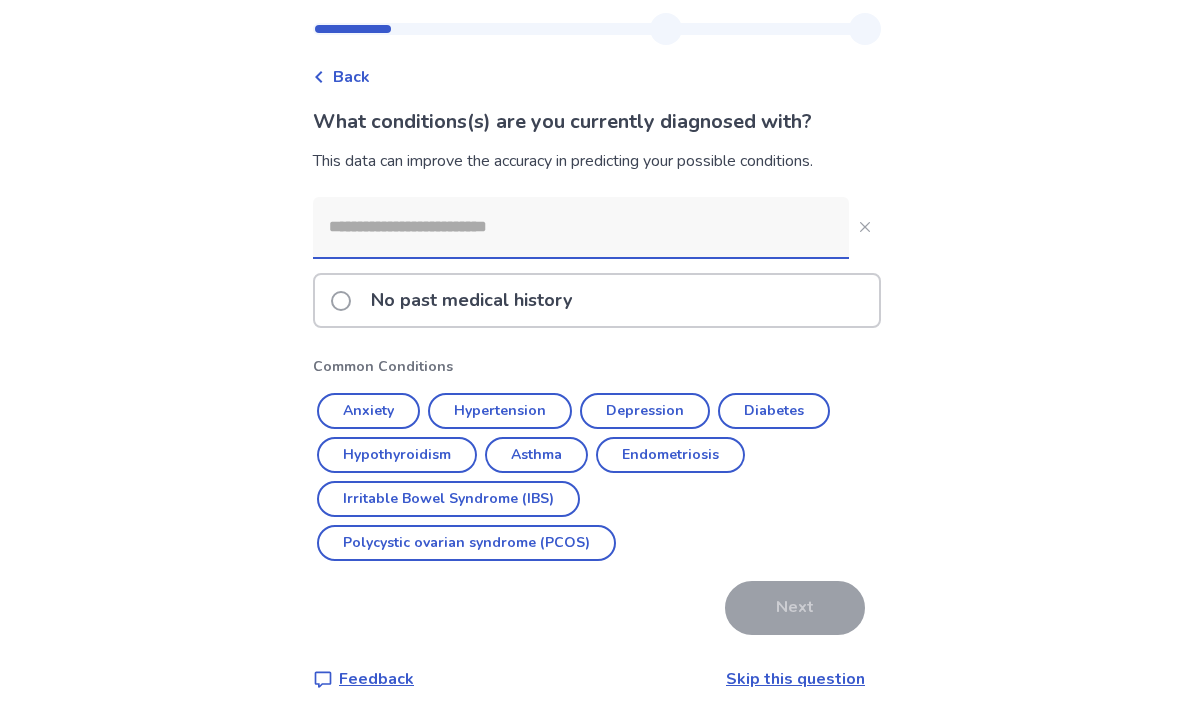 click on "Hypertension" at bounding box center [500, 412] 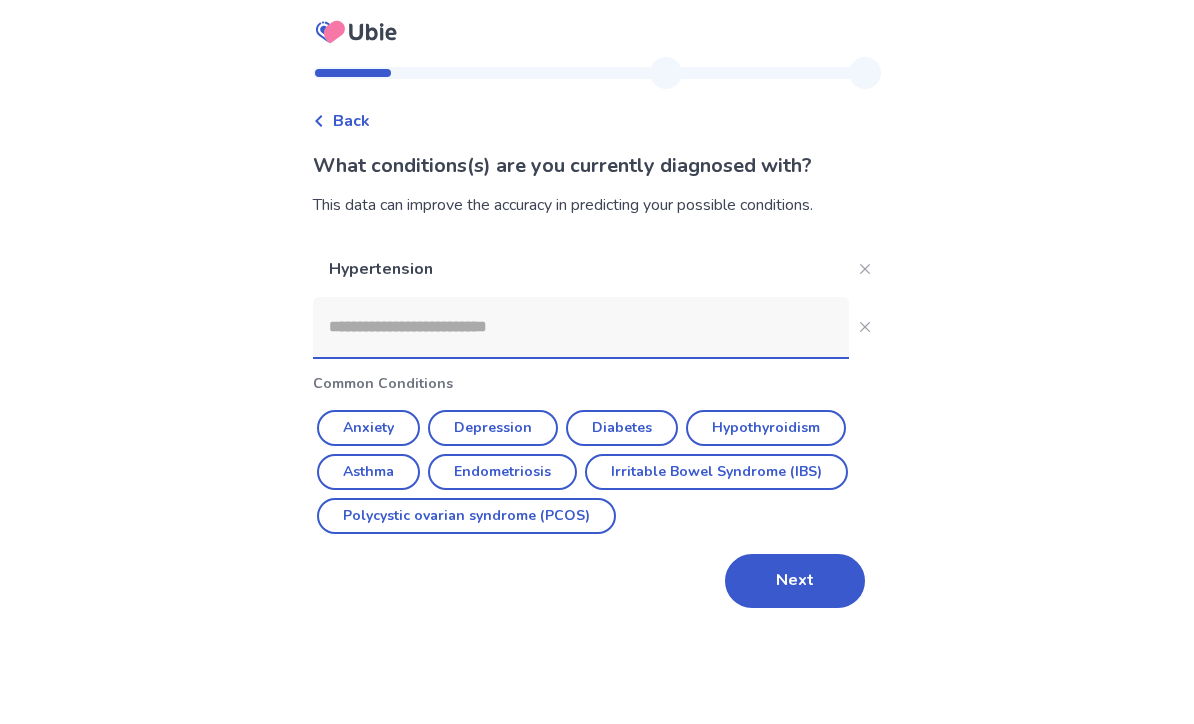 click at bounding box center (581, 328) 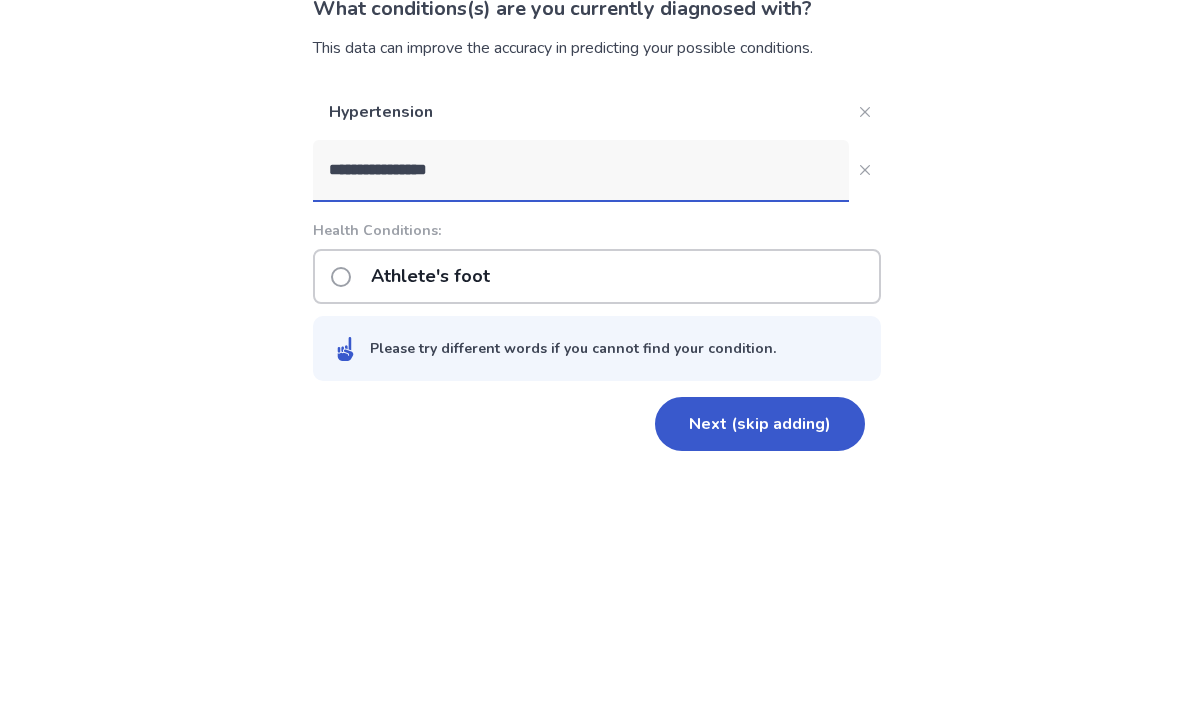 type on "**********" 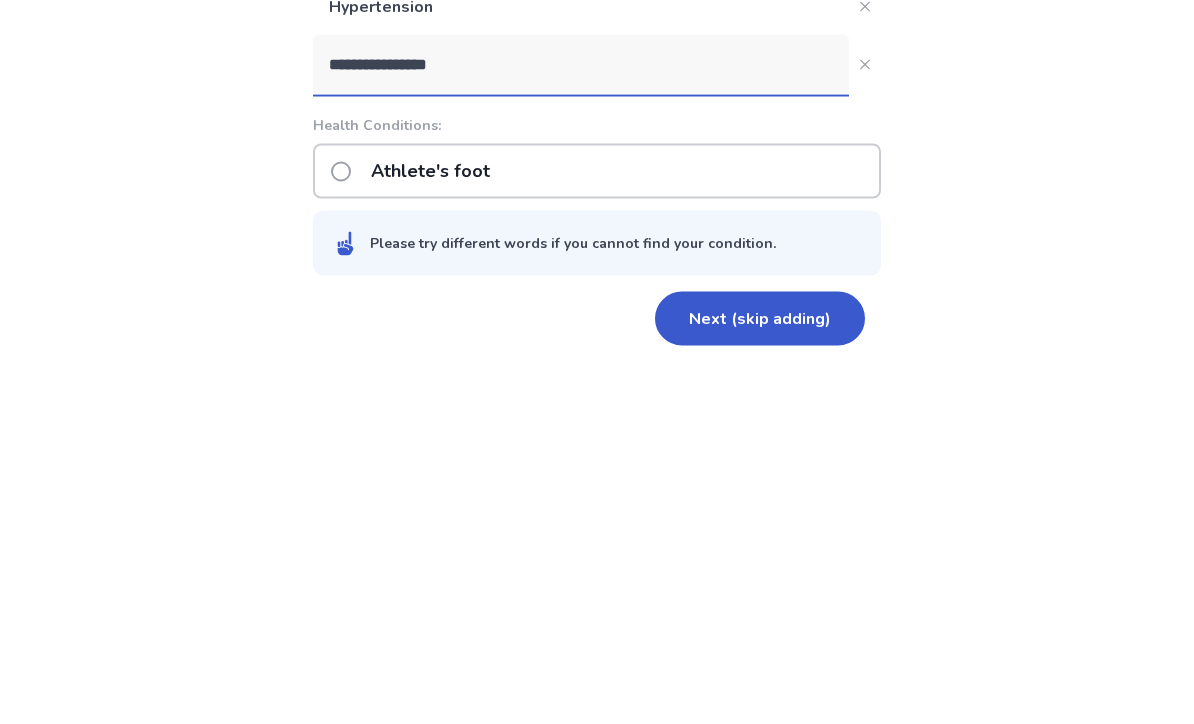 click on "**********" at bounding box center [597, 362] 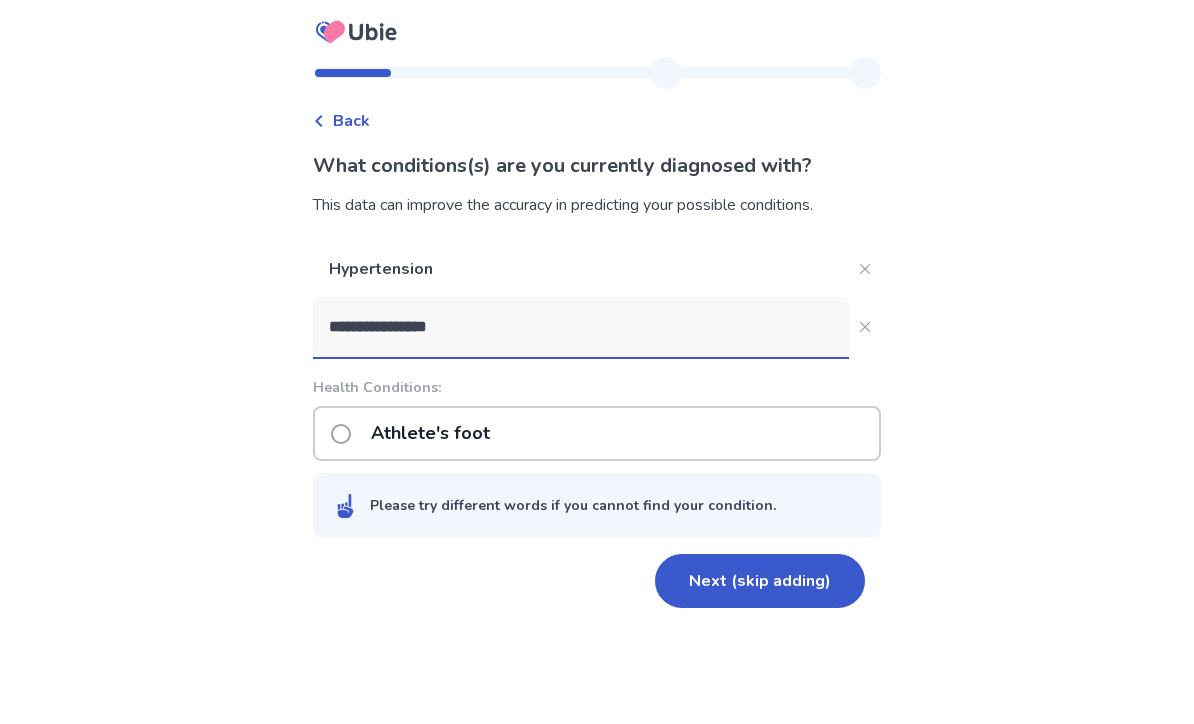 click on "**********" at bounding box center [581, 328] 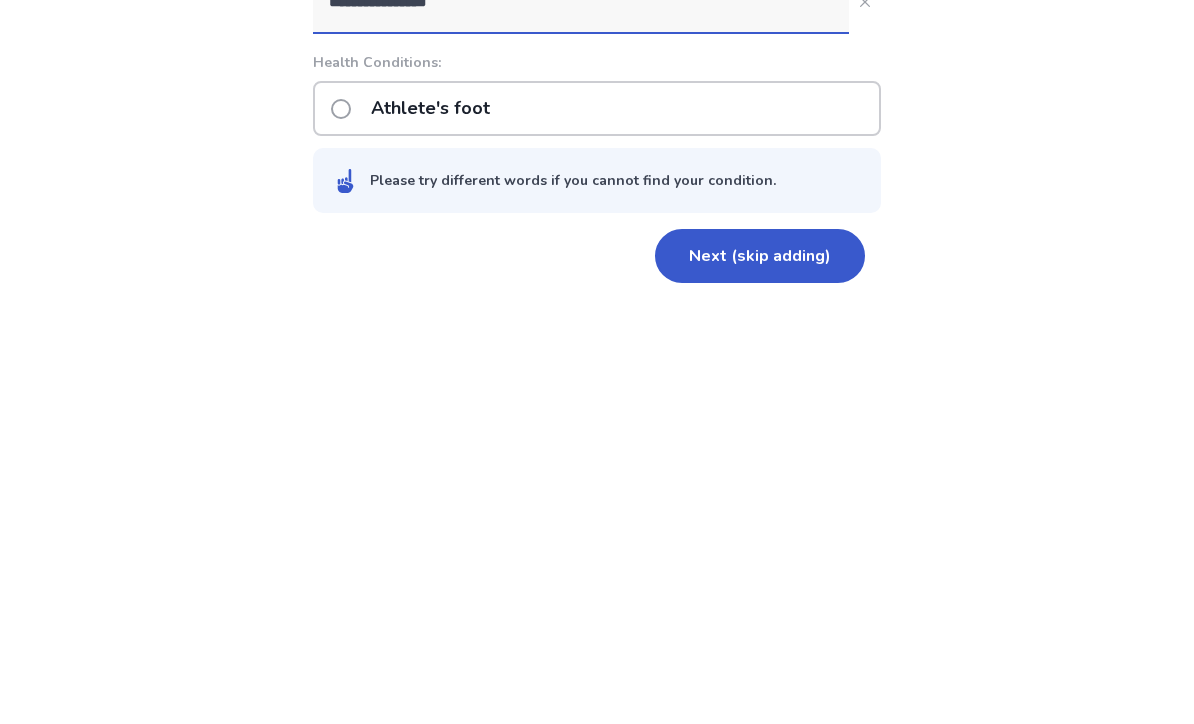 click on "Next (skip adding)" at bounding box center (760, 582) 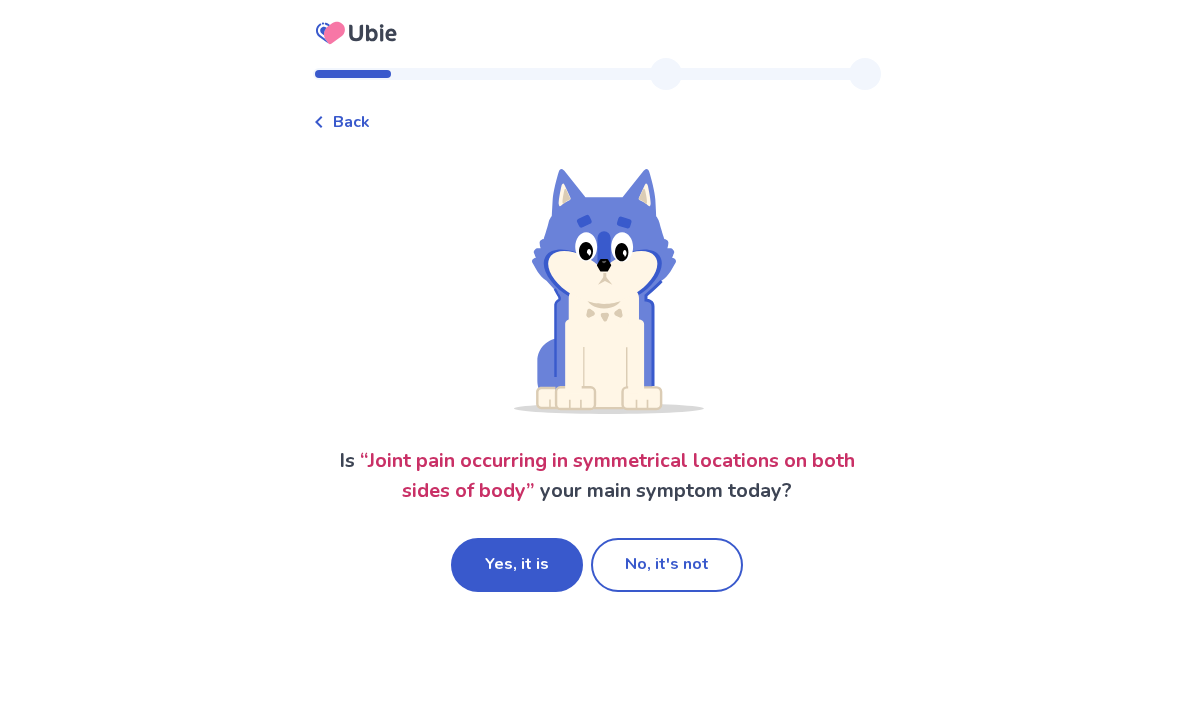 click on "Yes, it is" at bounding box center (517, 565) 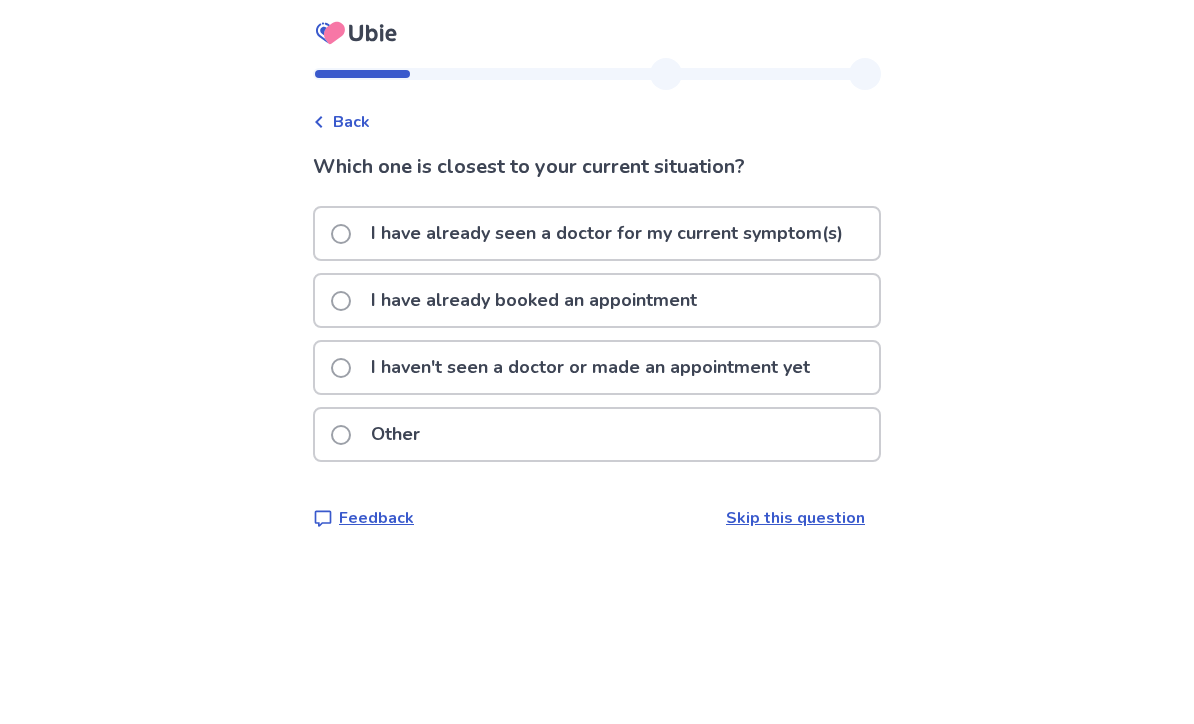 click at bounding box center [341, 234] 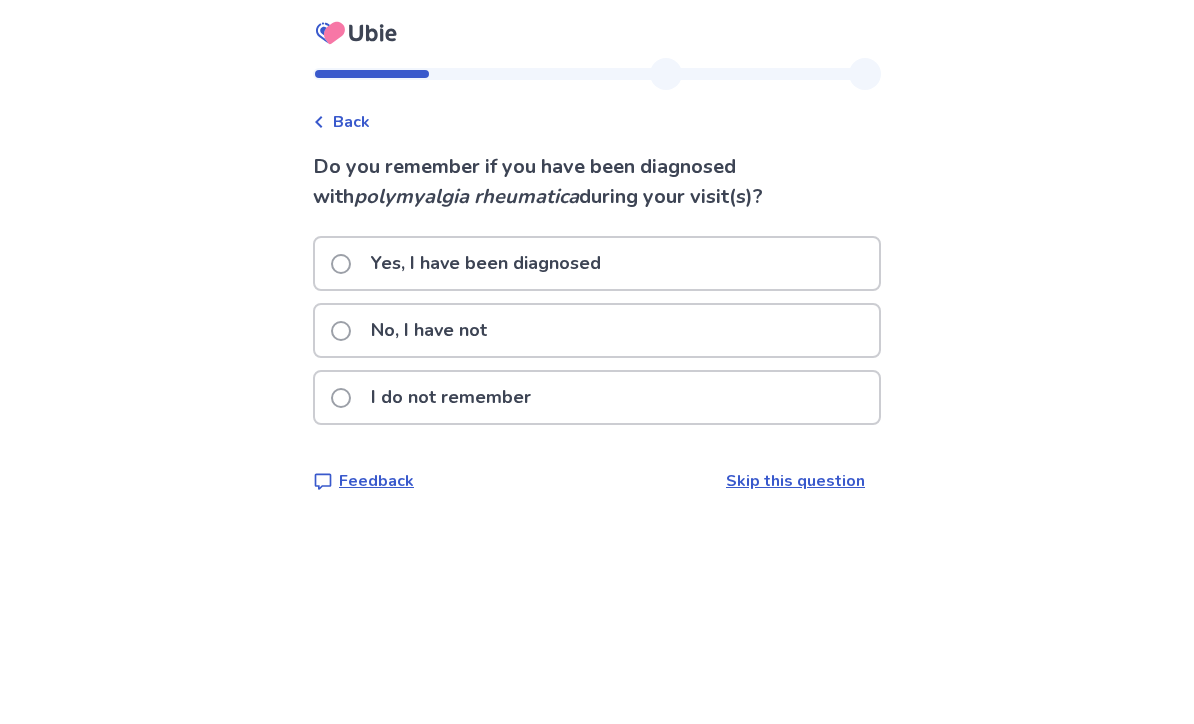 click at bounding box center (341, 331) 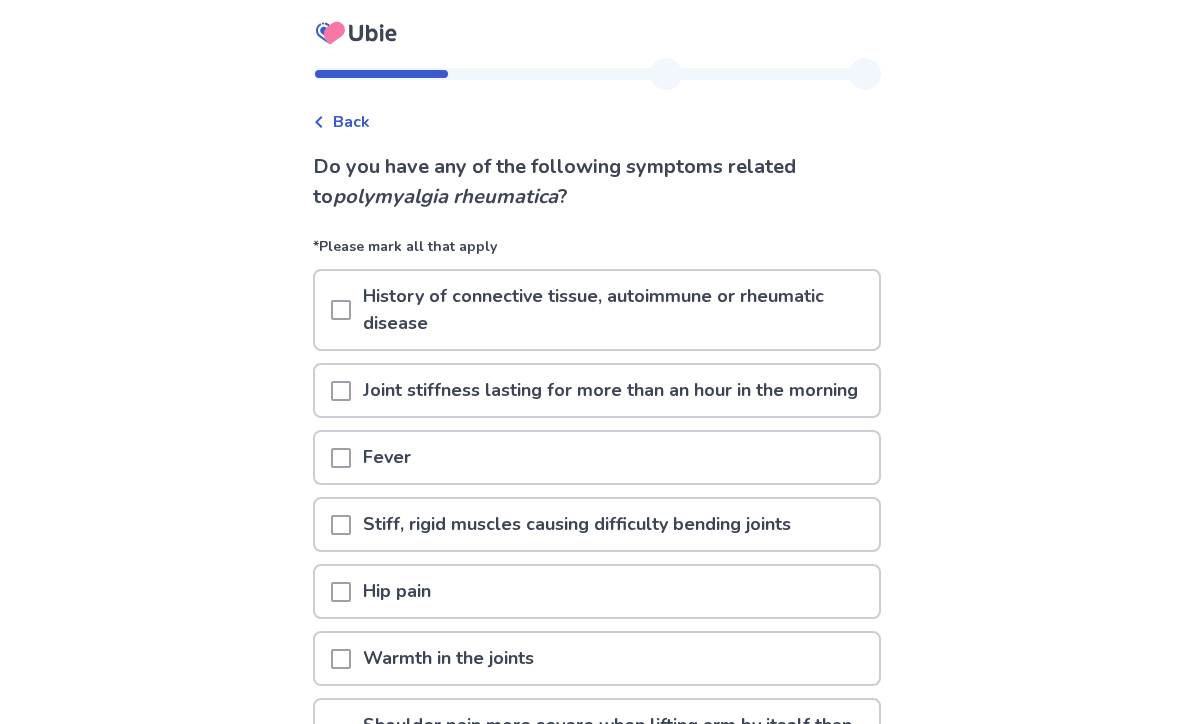 click at bounding box center [341, 390] 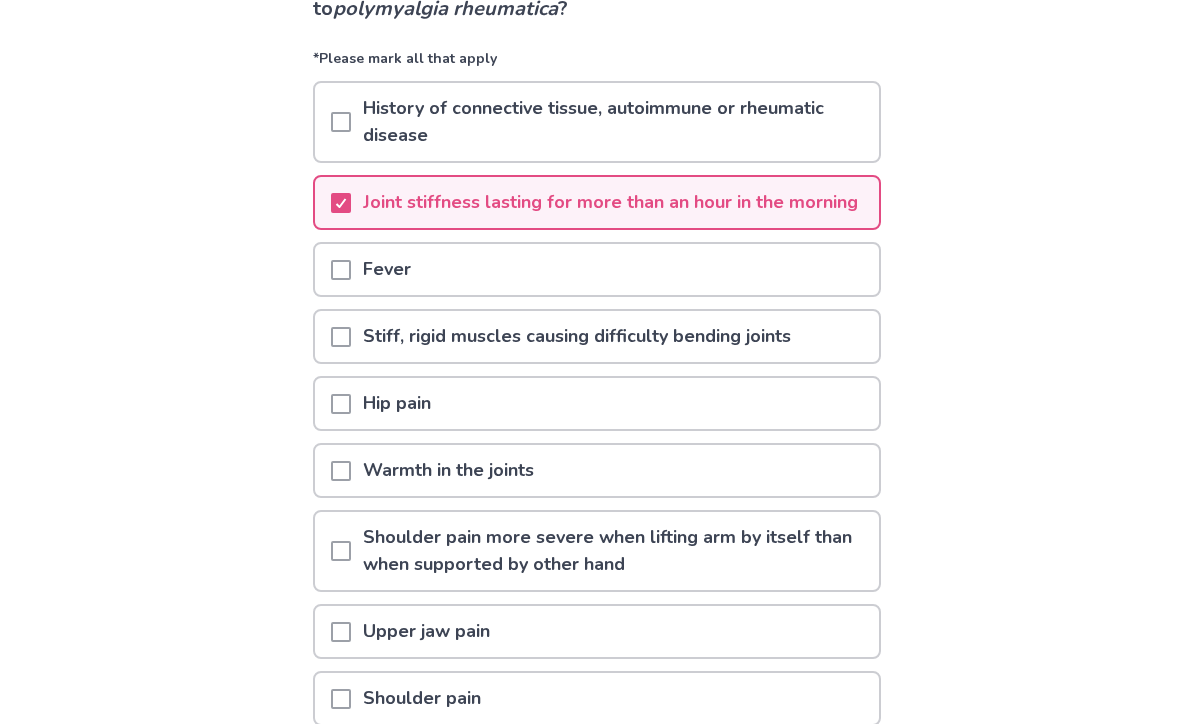 scroll, scrollTop: 191, scrollLeft: 0, axis: vertical 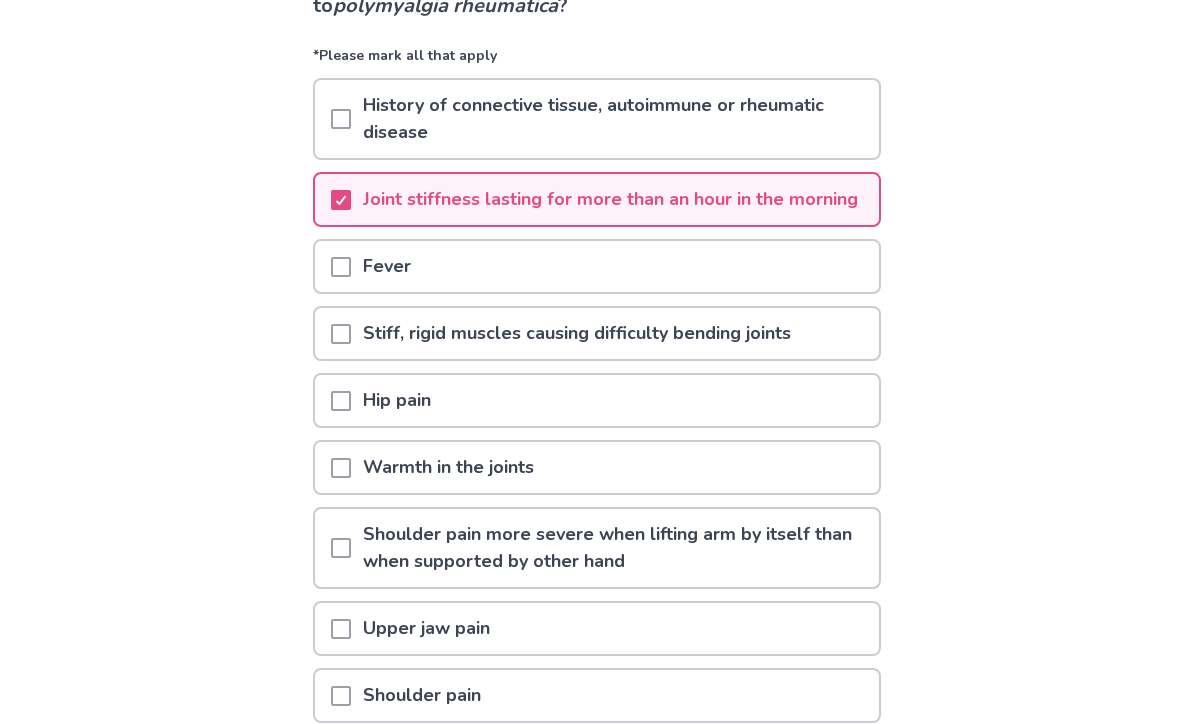 click at bounding box center [341, 401] 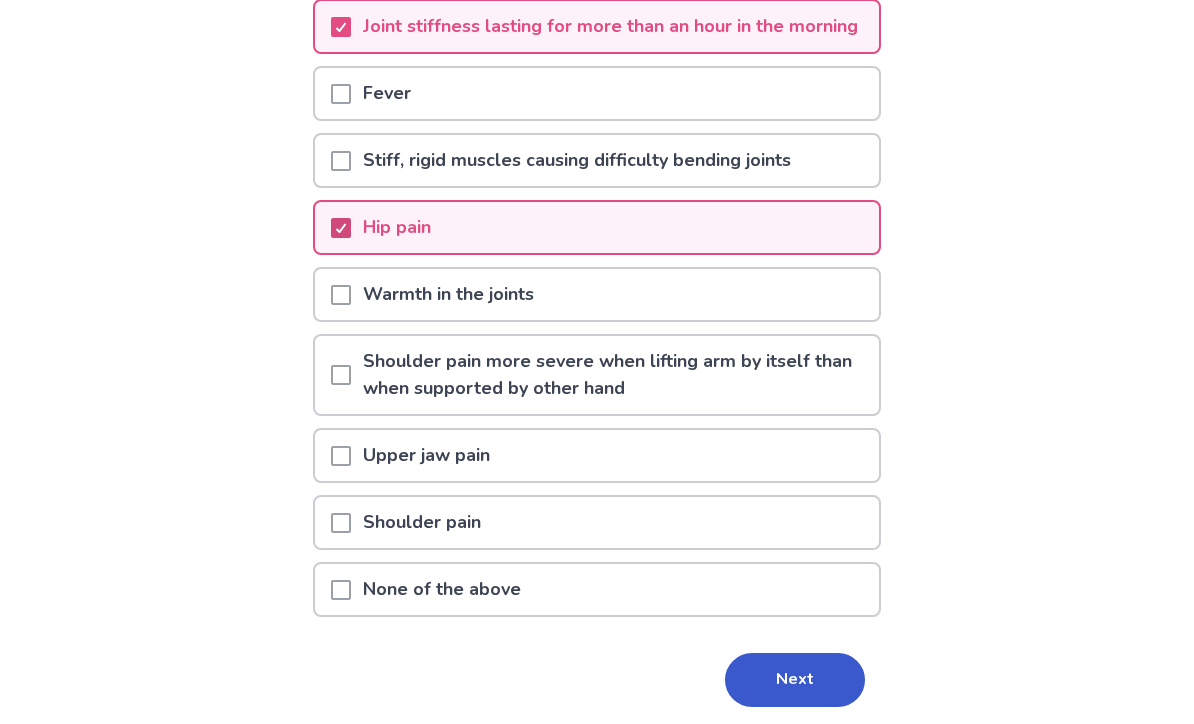 scroll, scrollTop: 364, scrollLeft: 0, axis: vertical 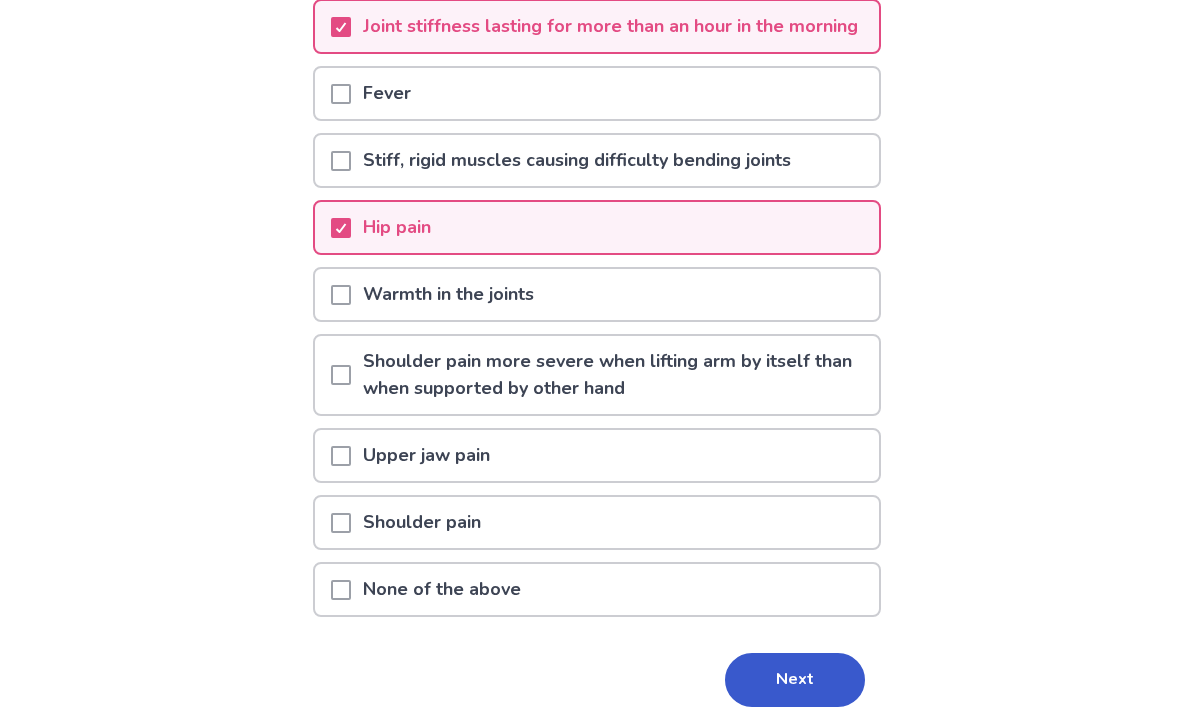 click at bounding box center [341, 523] 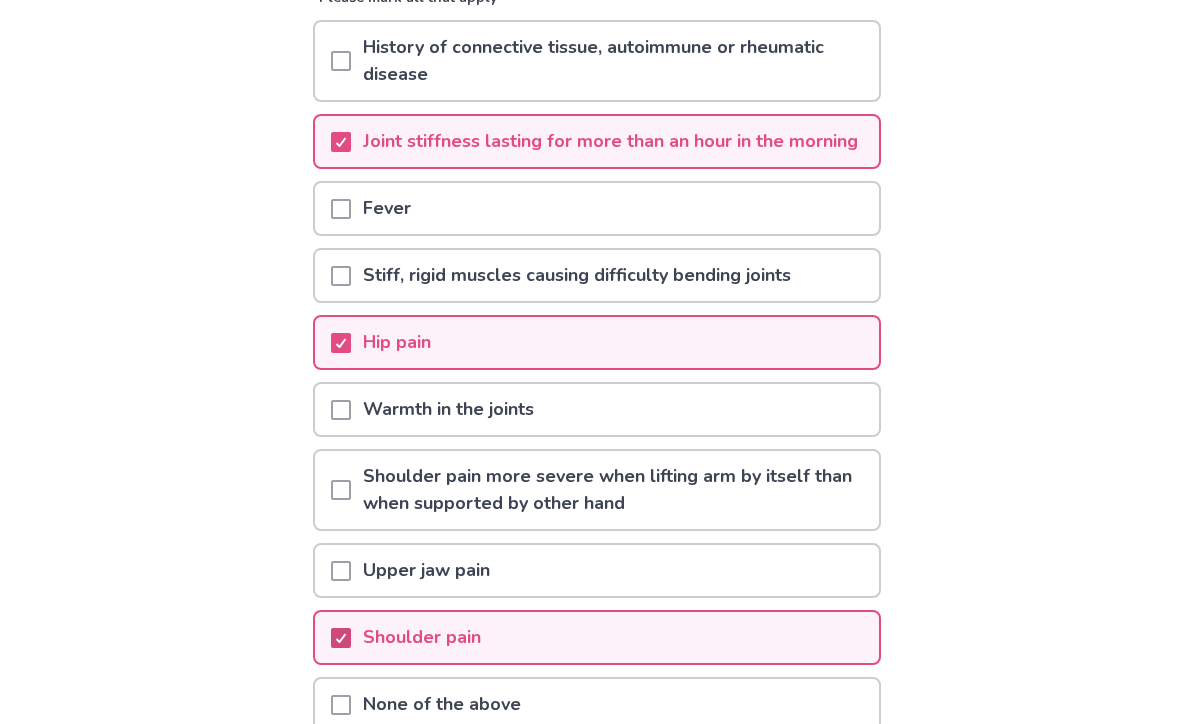 scroll, scrollTop: 396, scrollLeft: 0, axis: vertical 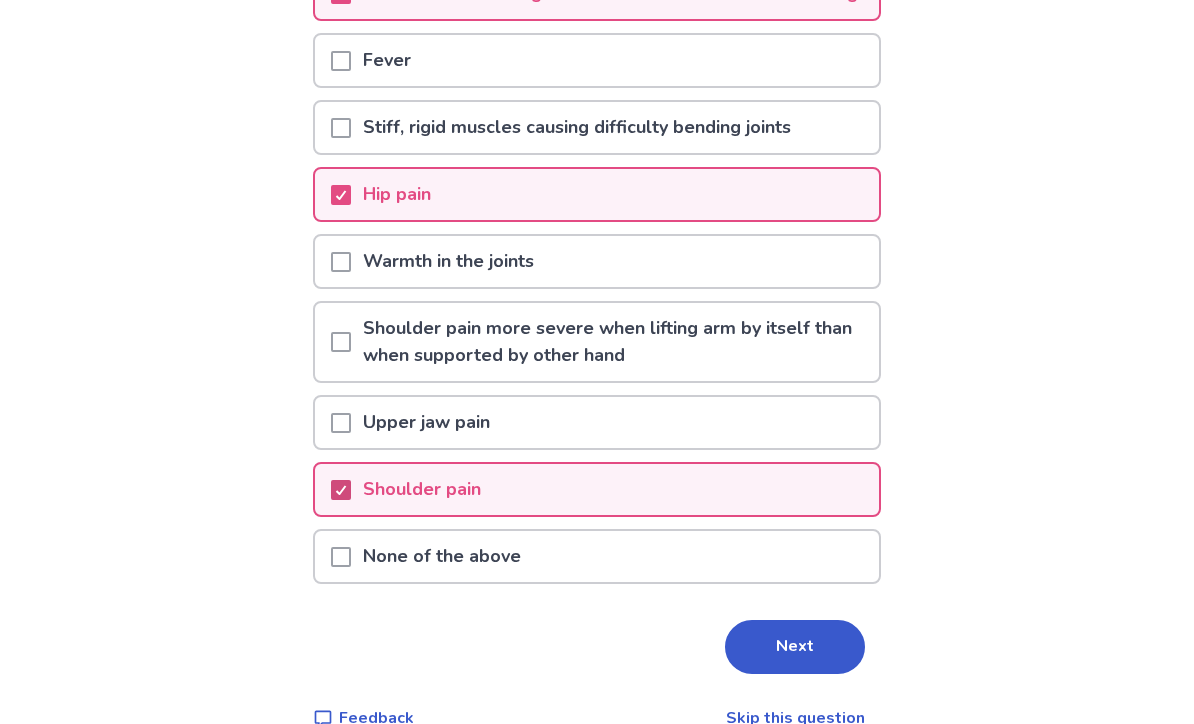 click on "Next" at bounding box center [795, 648] 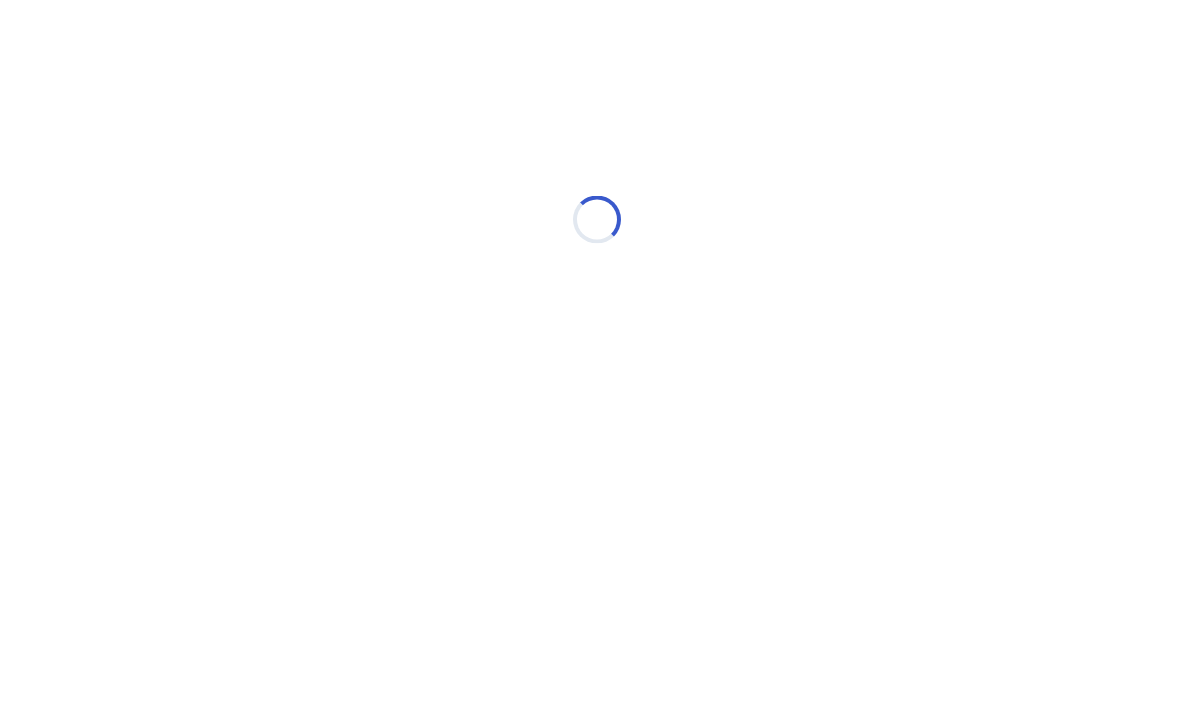 scroll, scrollTop: 0, scrollLeft: 0, axis: both 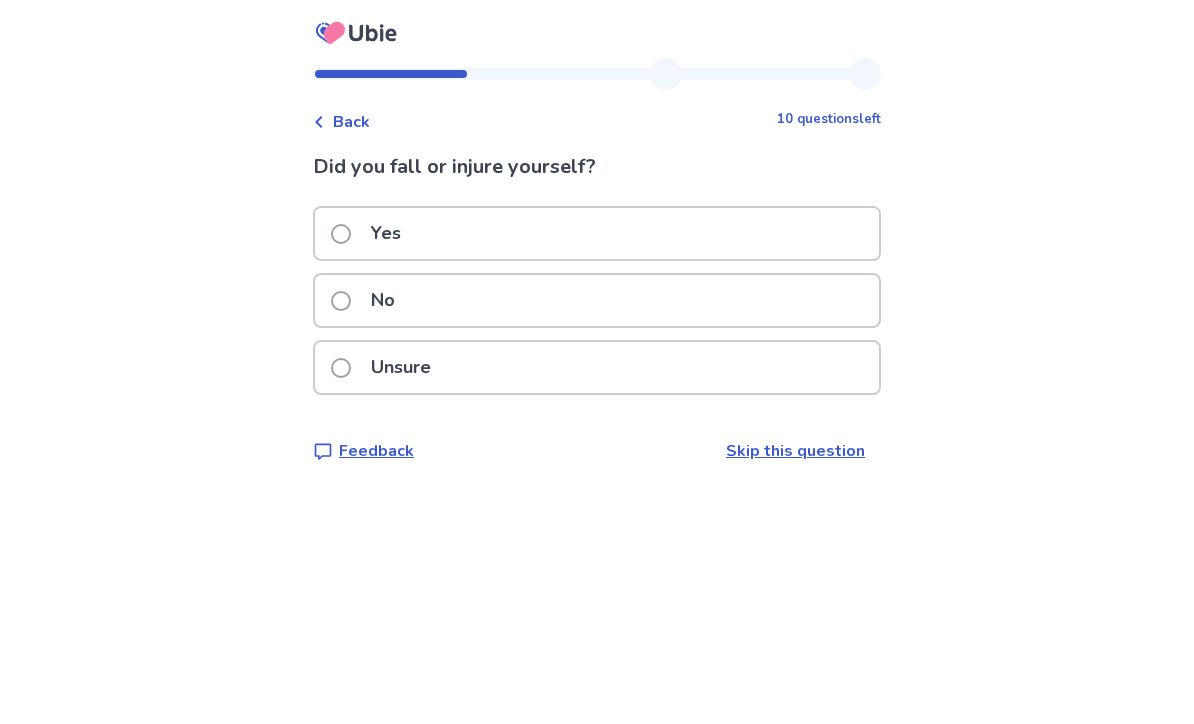 click on "No" at bounding box center [369, 300] 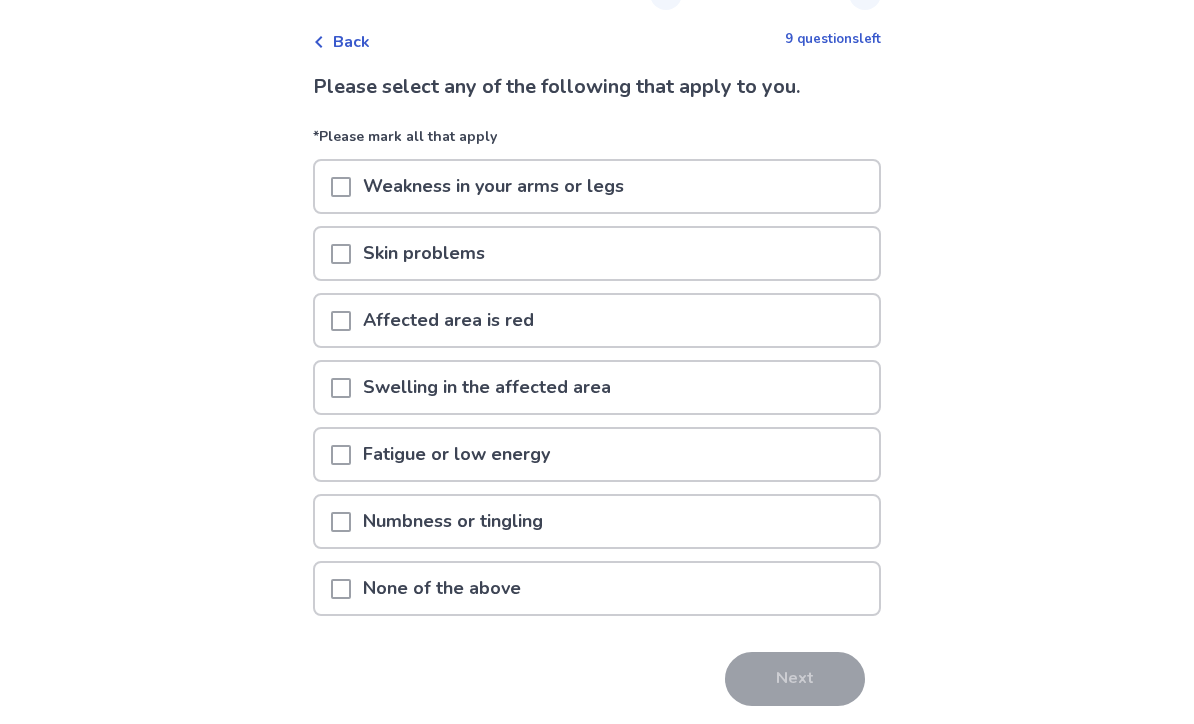 scroll, scrollTop: 80, scrollLeft: 0, axis: vertical 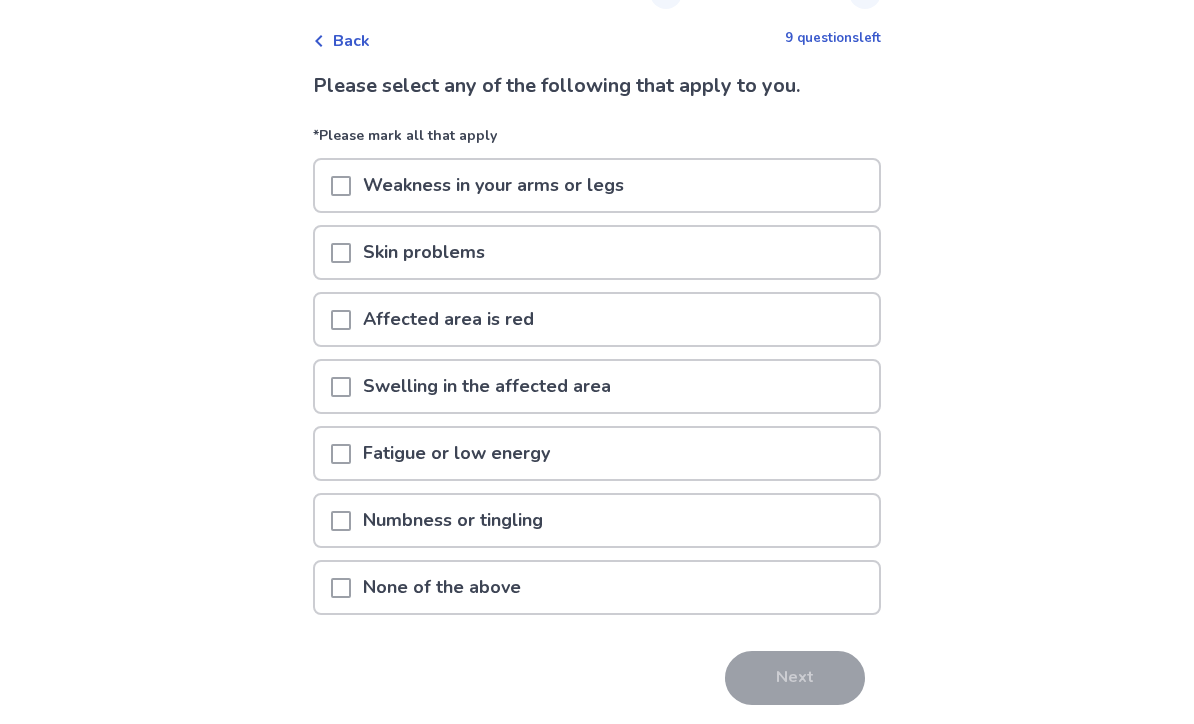 click at bounding box center [341, 455] 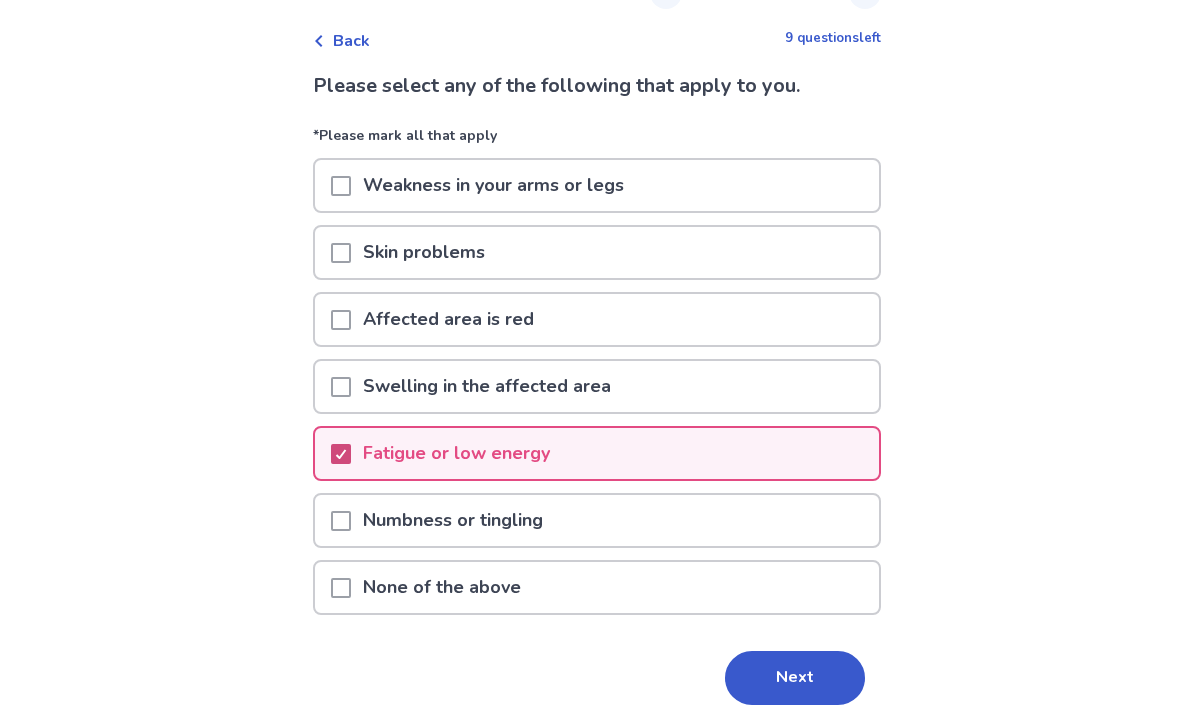 scroll, scrollTop: 81, scrollLeft: 0, axis: vertical 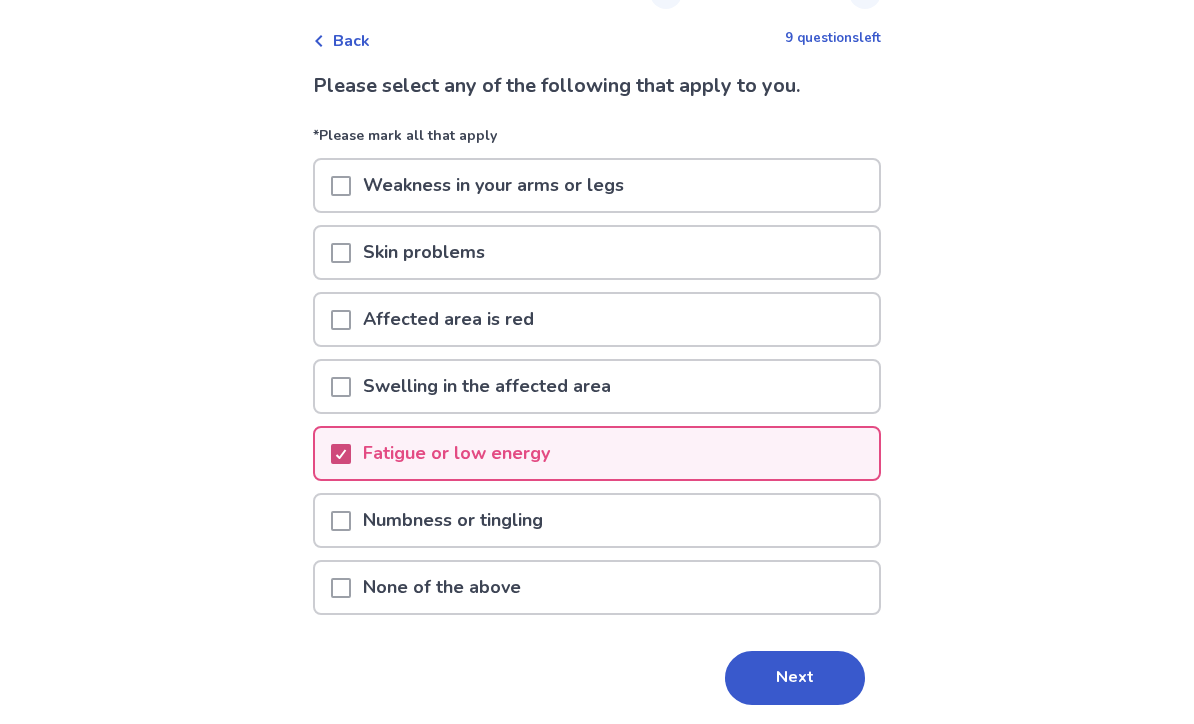 click on "Next" at bounding box center (795, 678) 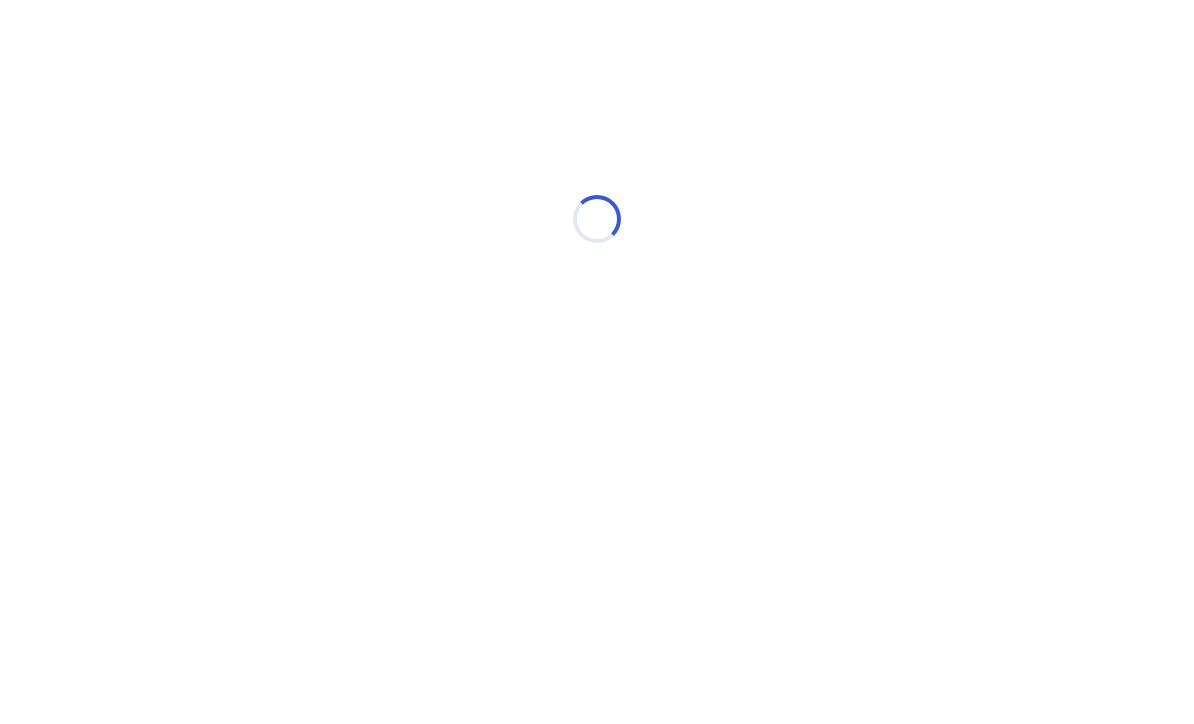 select on "*" 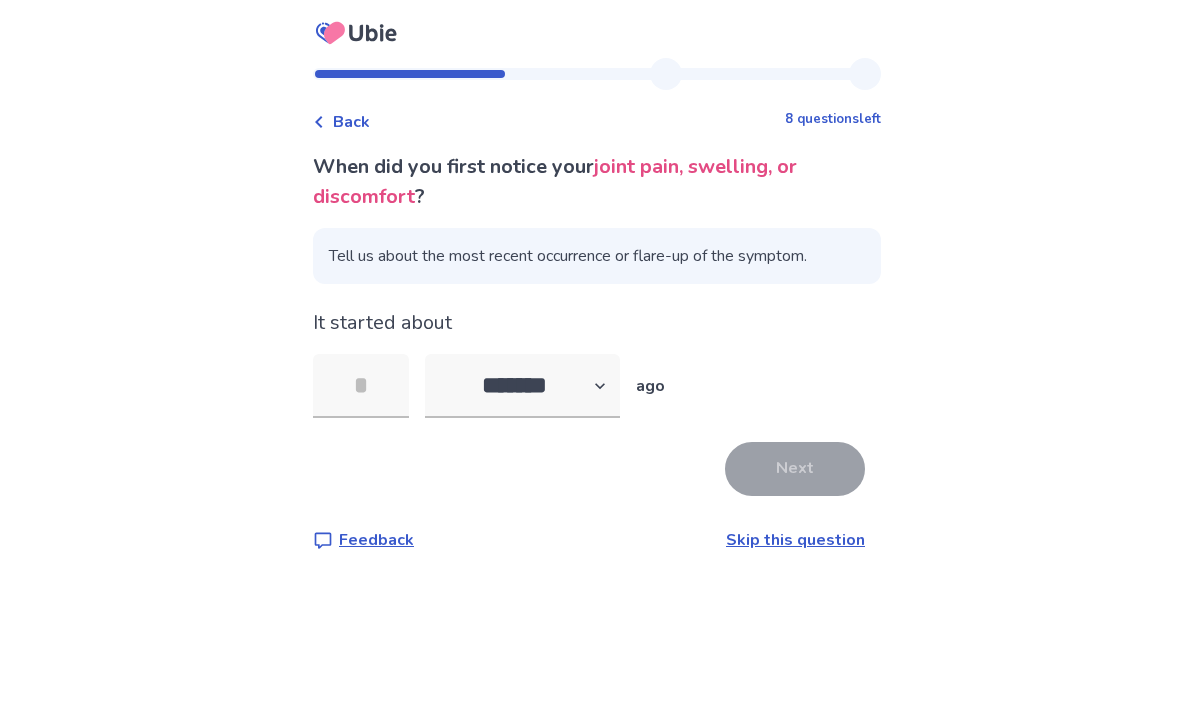 click at bounding box center [361, 386] 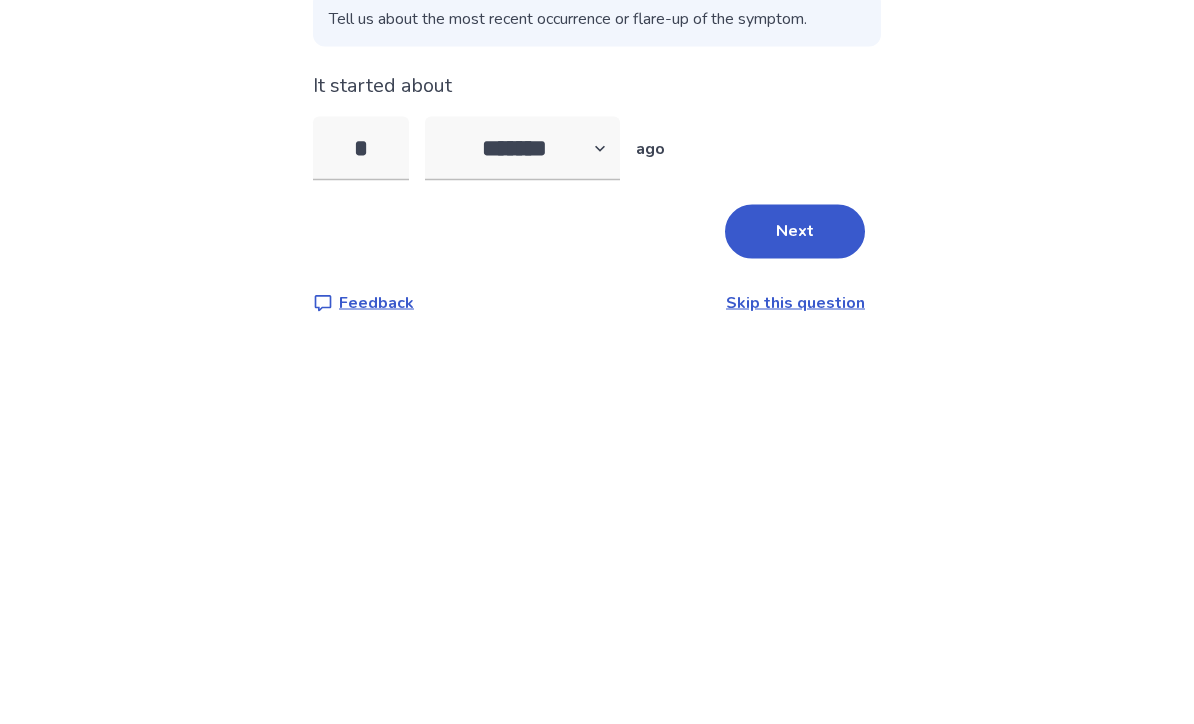 type on "*" 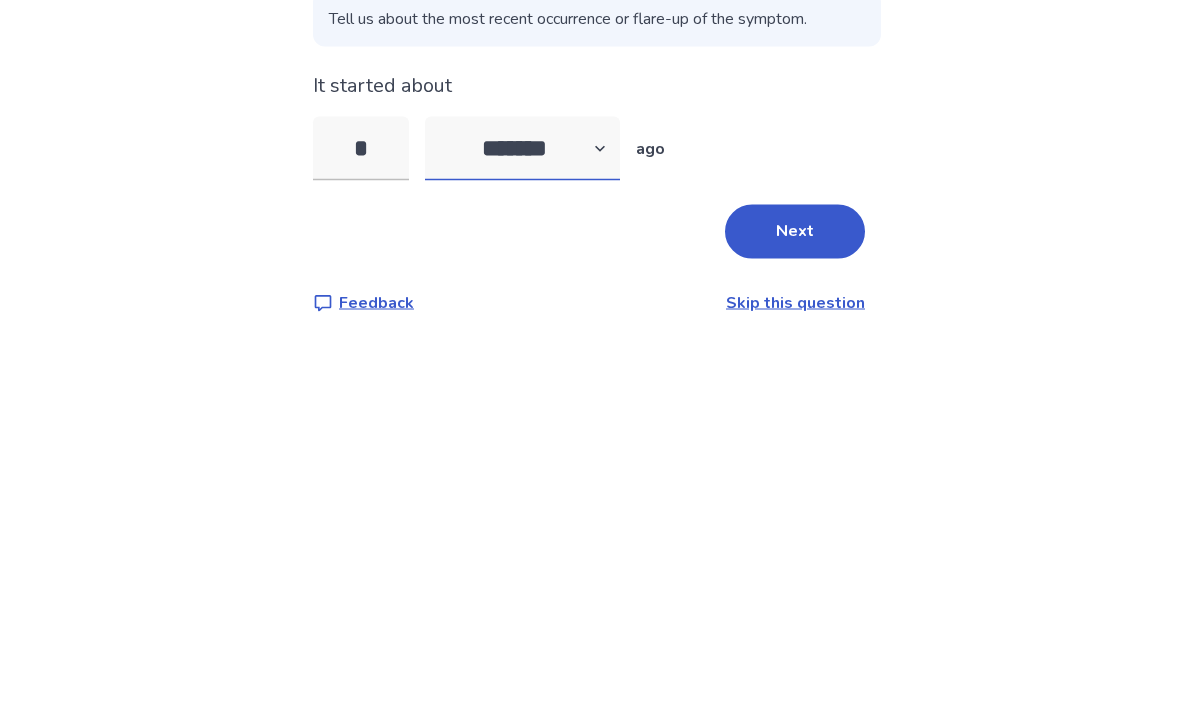 click on "******* ****** ******* ******** *******" at bounding box center (522, 386) 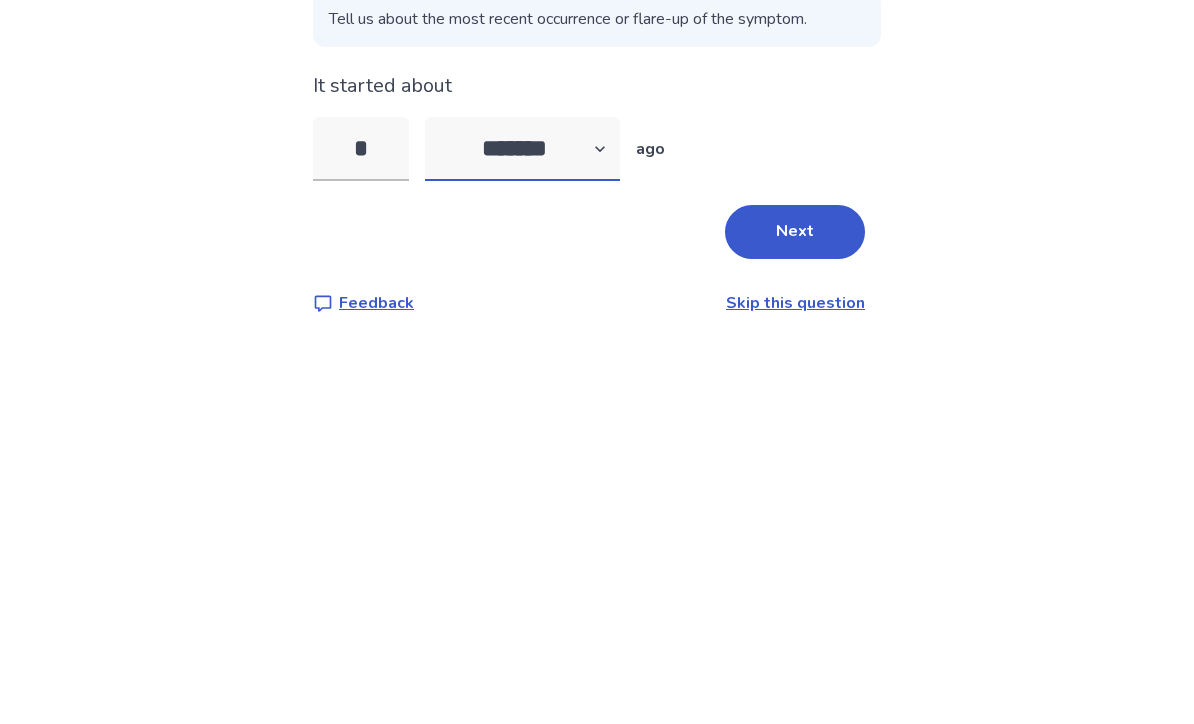 scroll, scrollTop: 66, scrollLeft: 0, axis: vertical 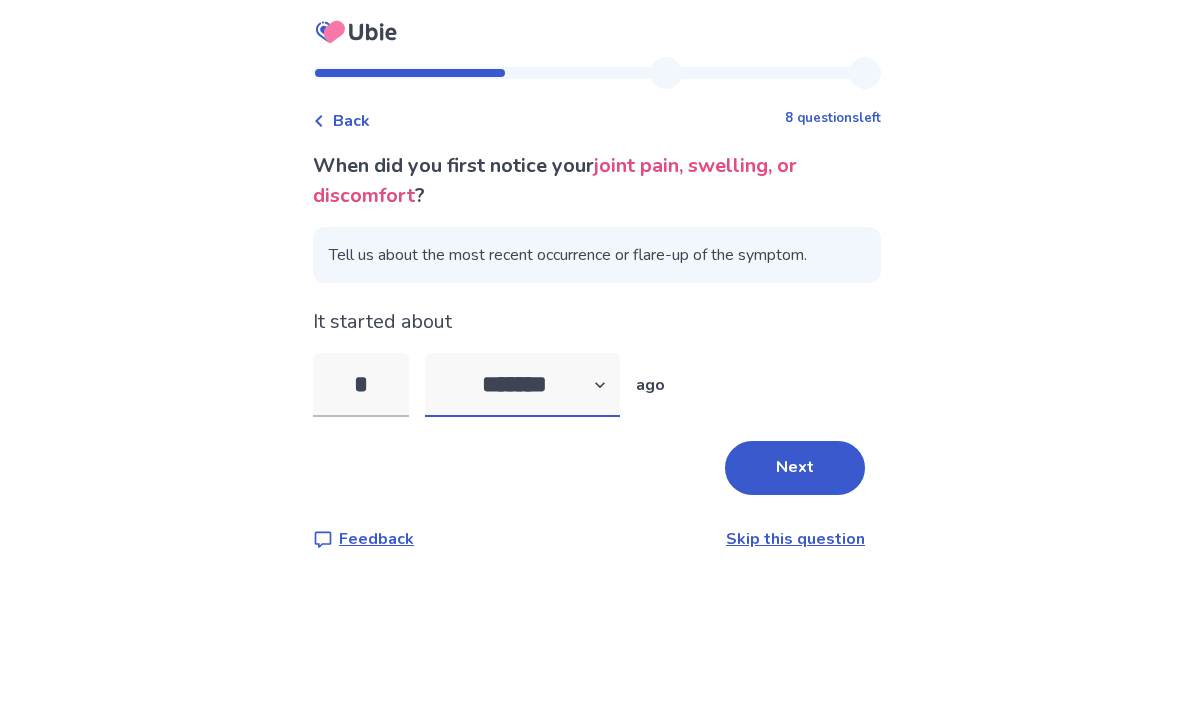 select on "*" 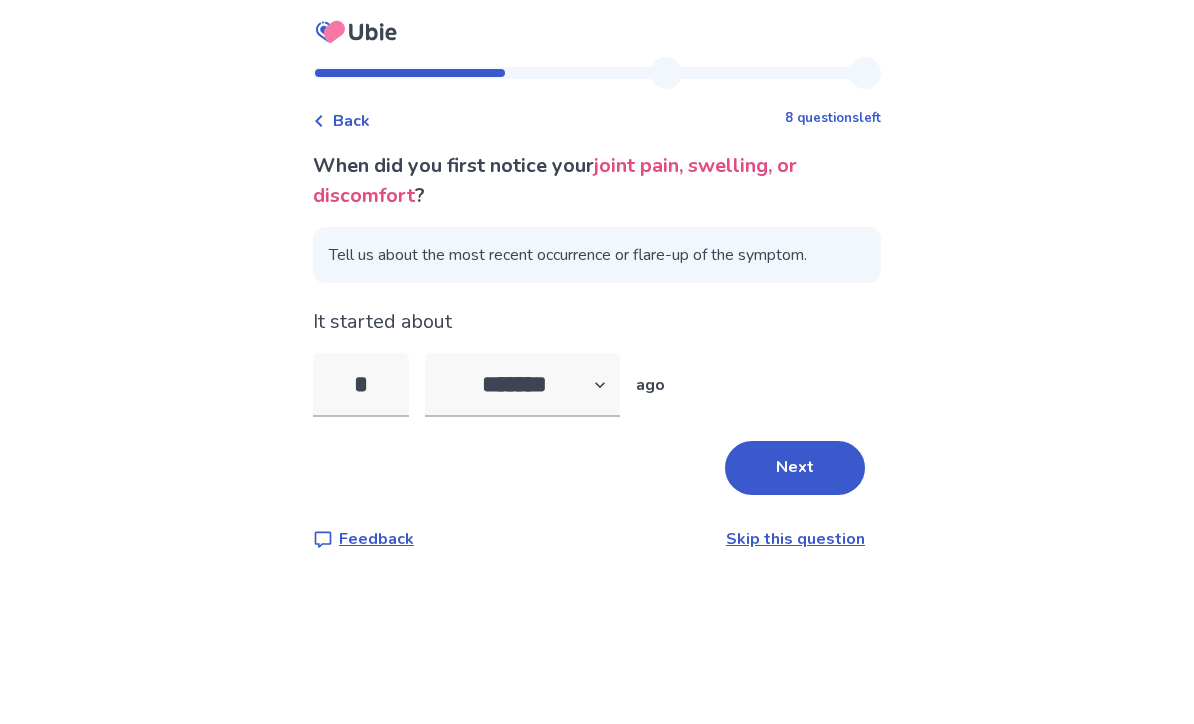 click on "Next" at bounding box center (795, 469) 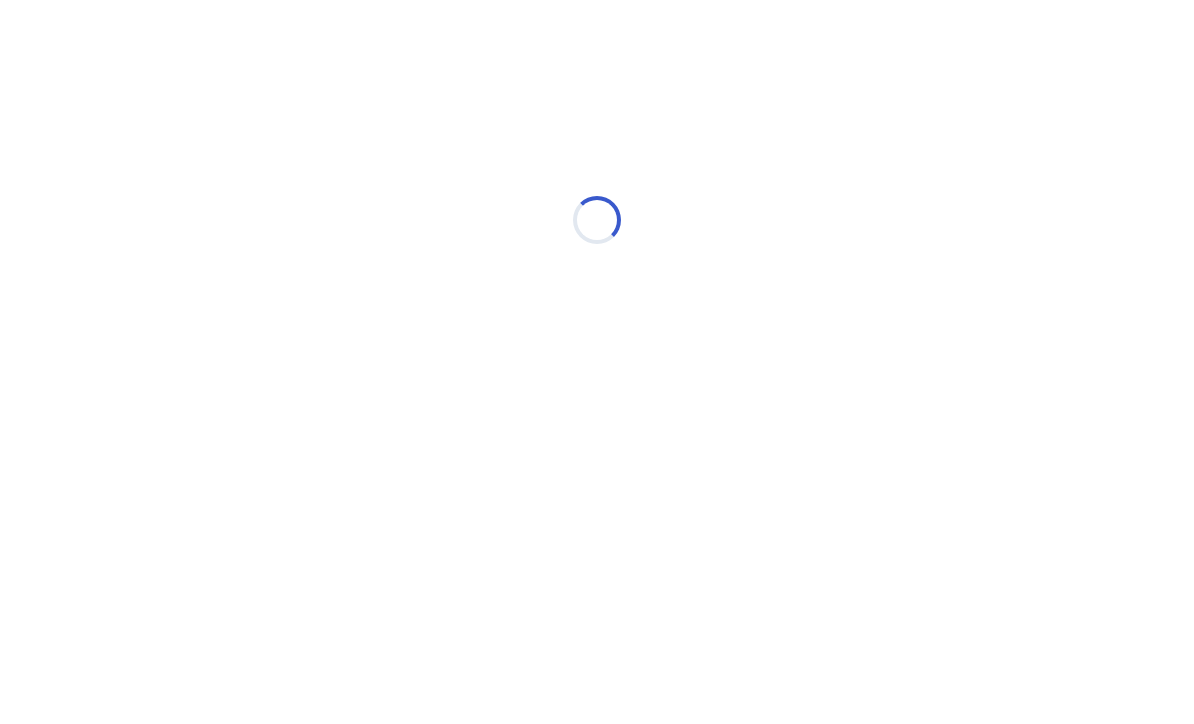 select on "*" 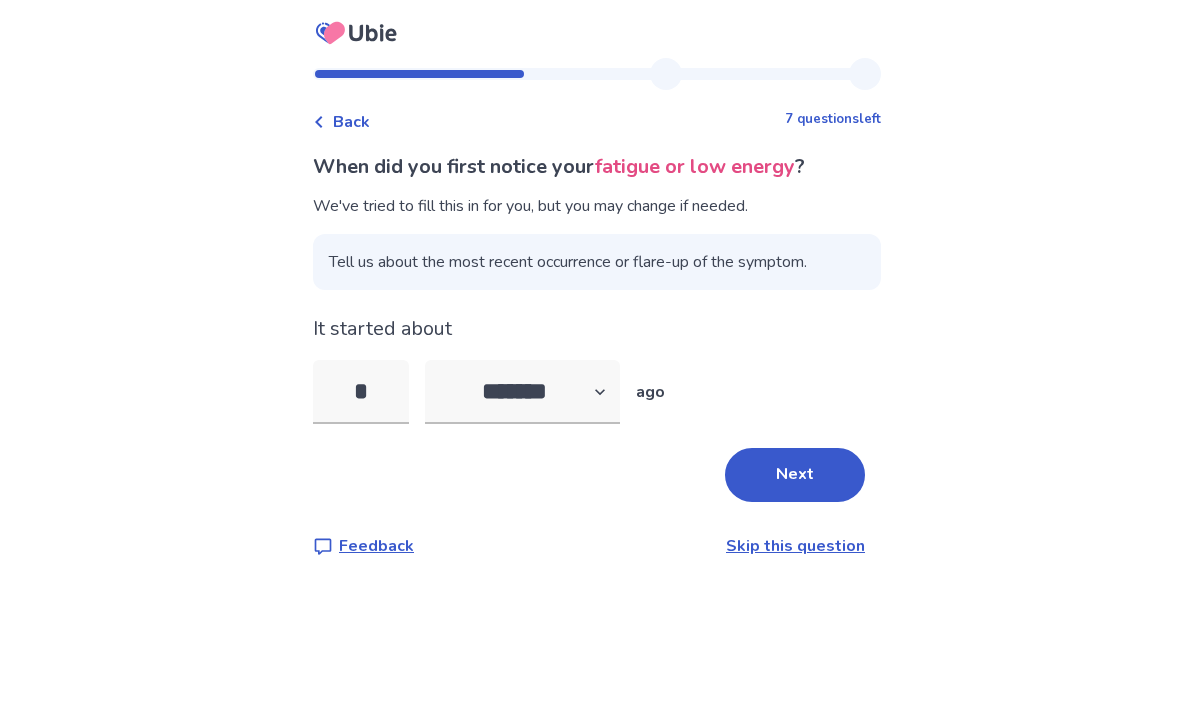 click on "Next" at bounding box center [795, 475] 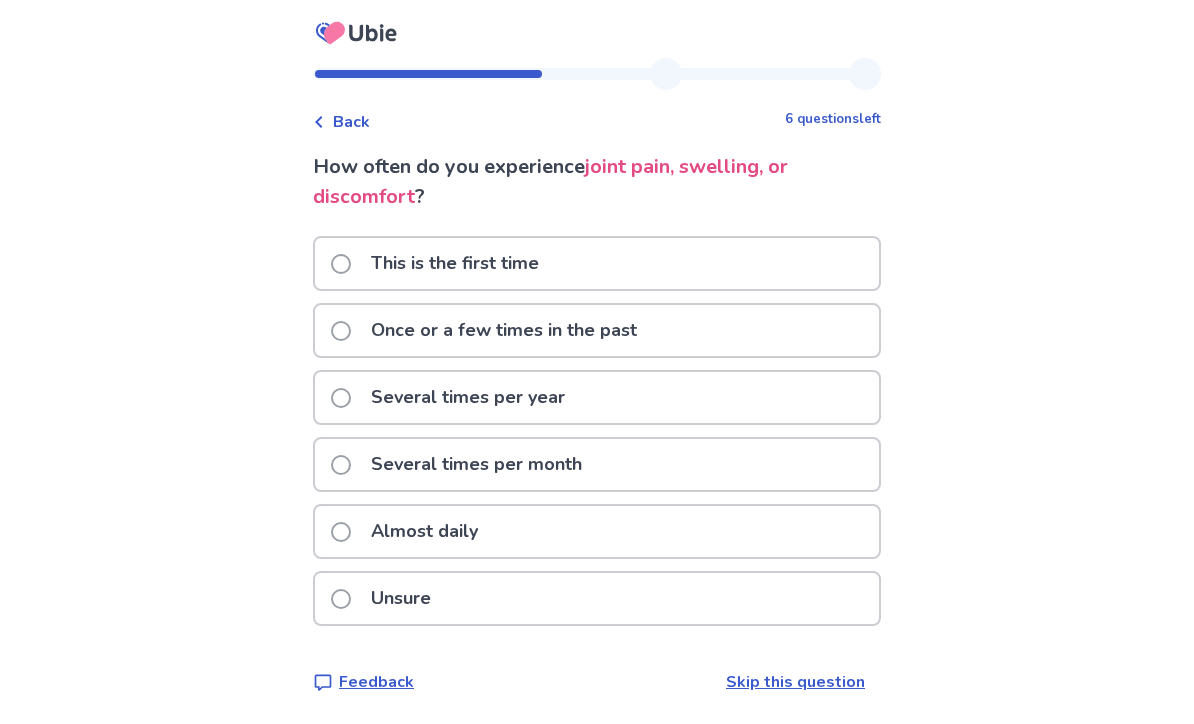 click on "Almost daily" at bounding box center (410, 531) 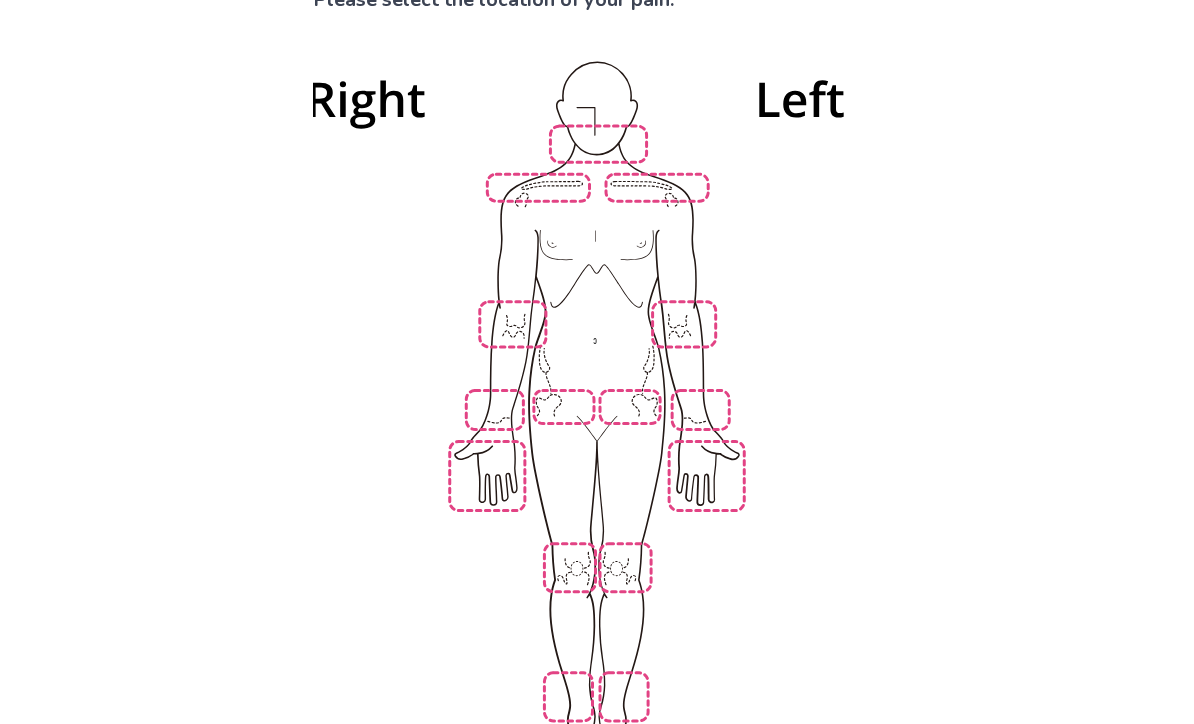 scroll, scrollTop: 166, scrollLeft: 0, axis: vertical 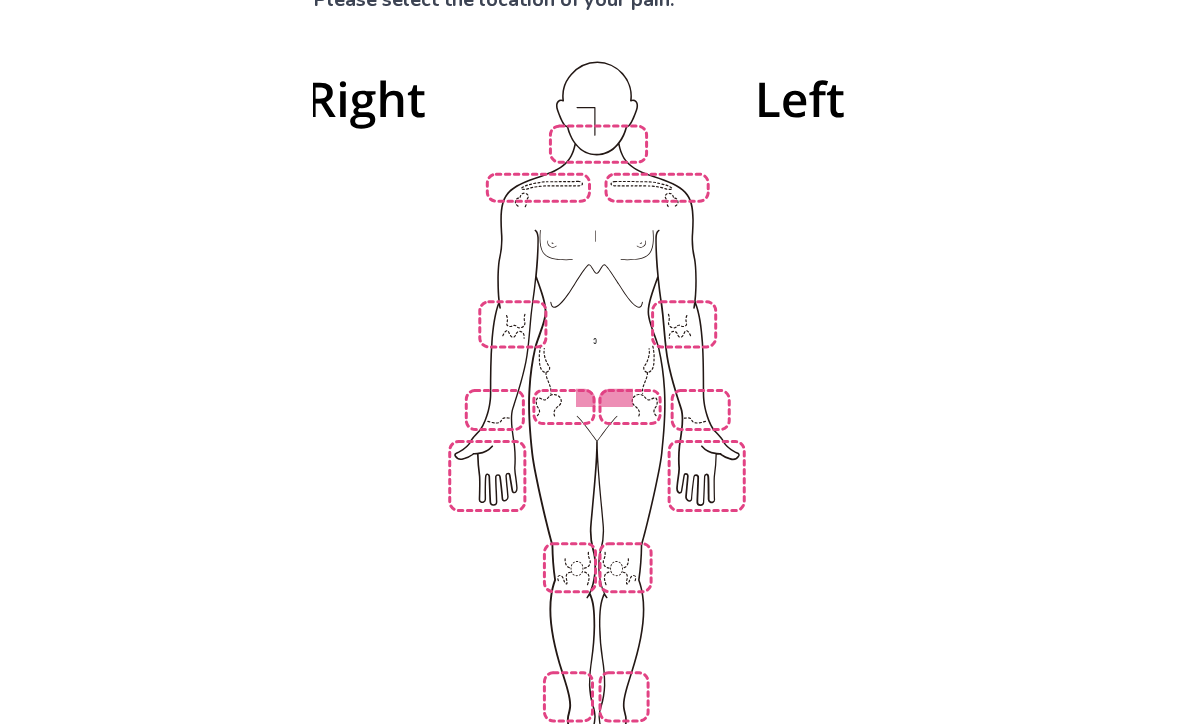 click at bounding box center (597, 423) 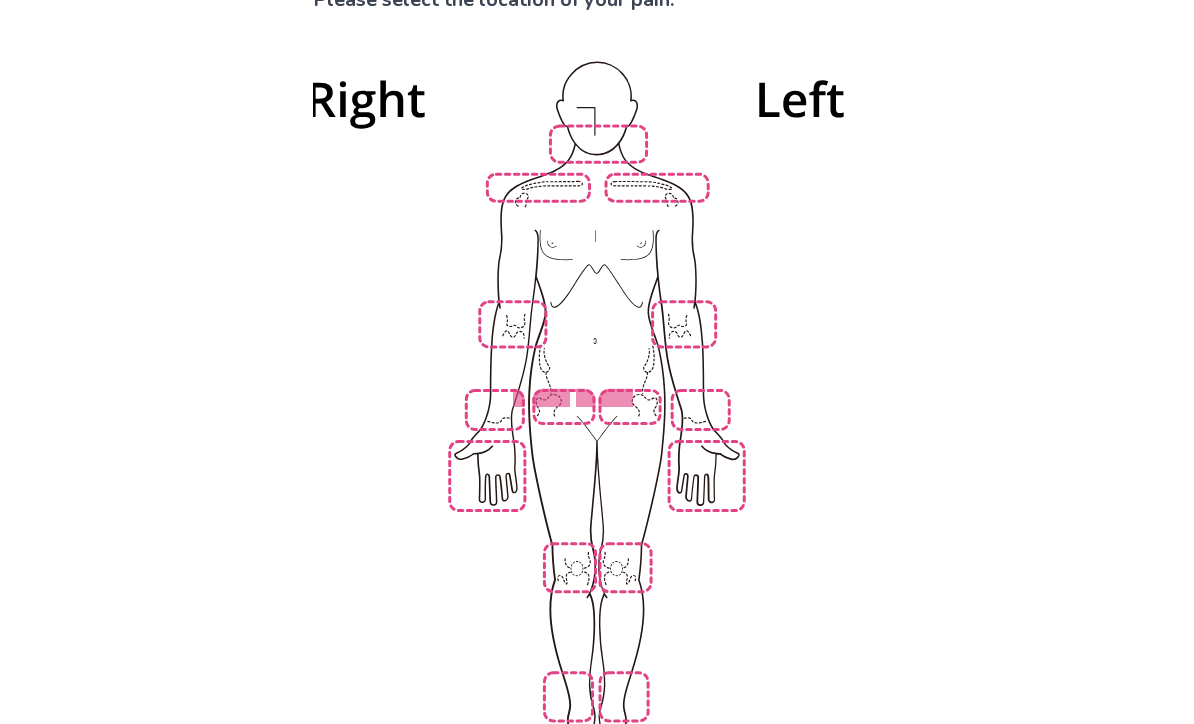 click at bounding box center (597, 423) 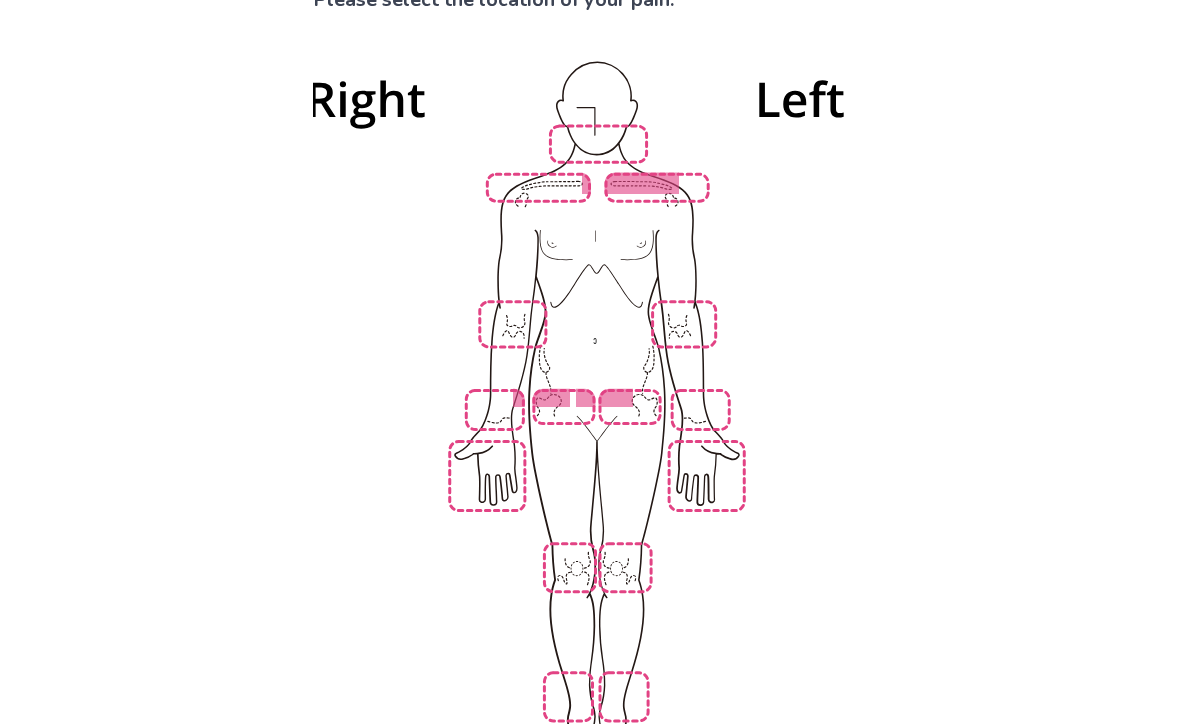 click at bounding box center (597, 423) 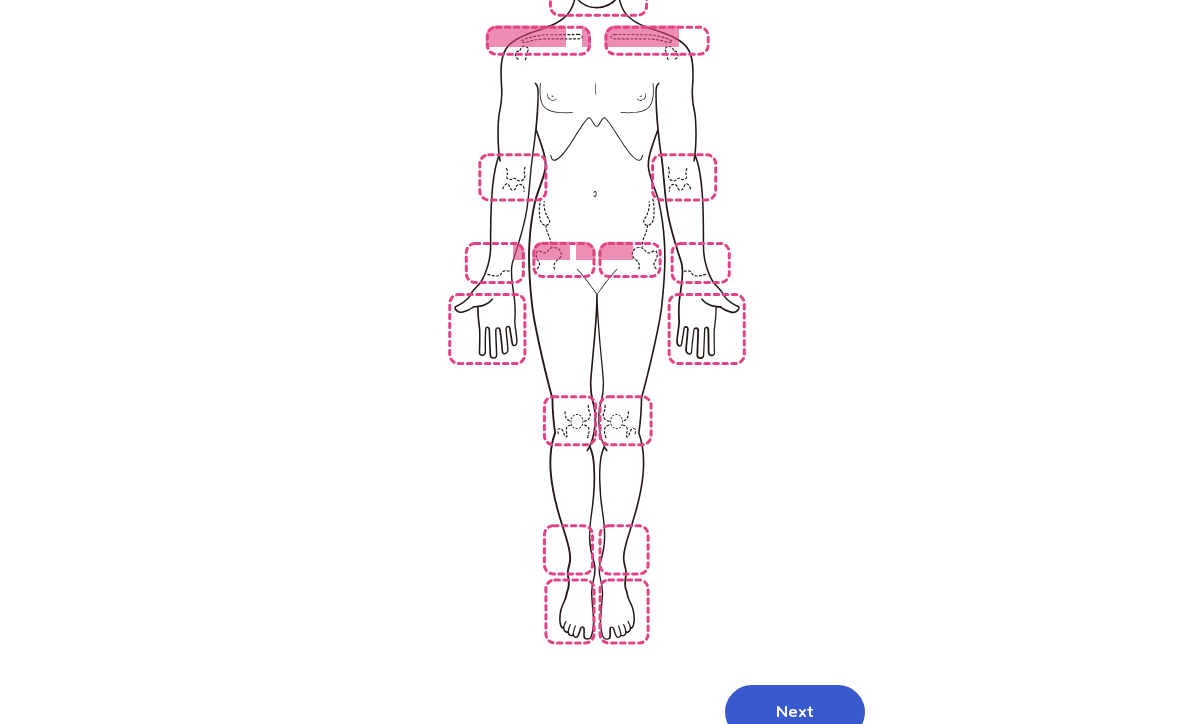 scroll, scrollTop: 314, scrollLeft: 0, axis: vertical 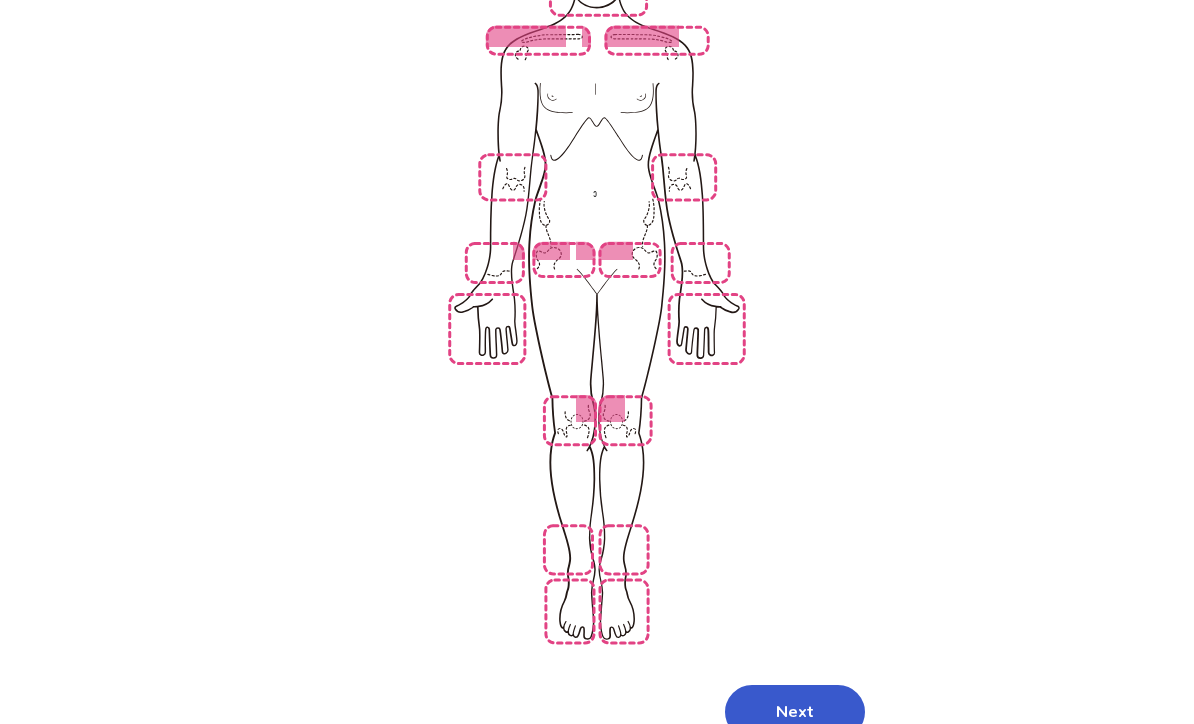 click at bounding box center [597, 276] 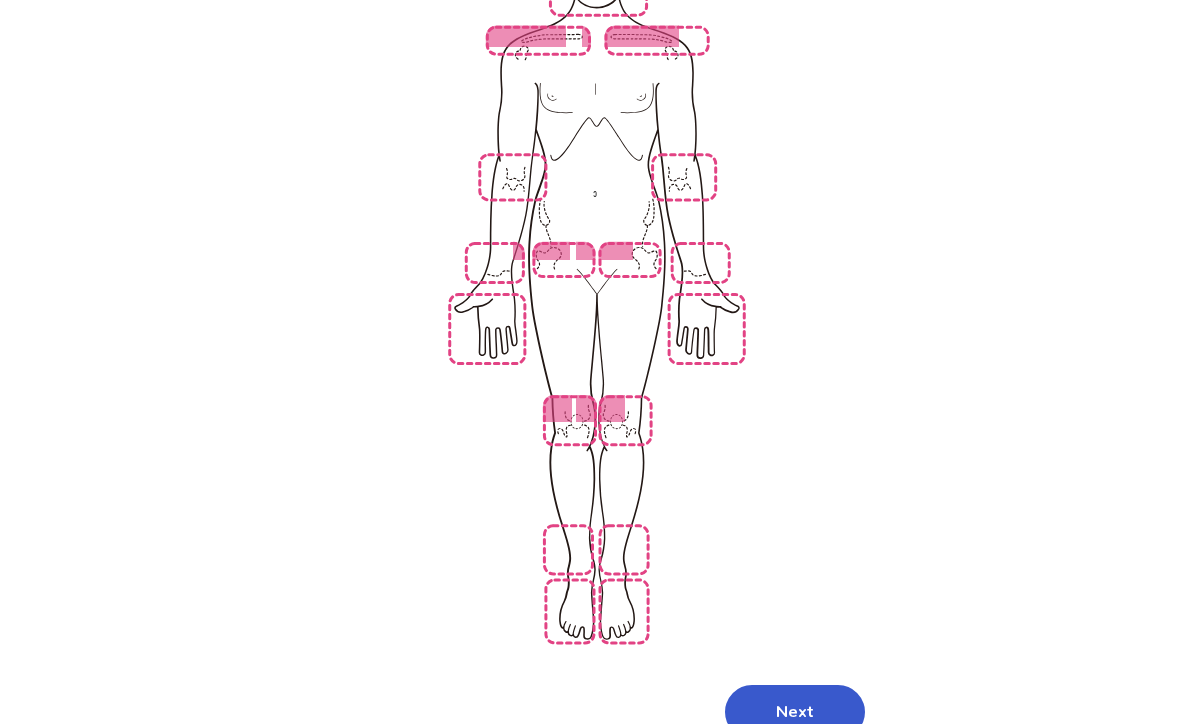 click on "Next" at bounding box center [795, 712] 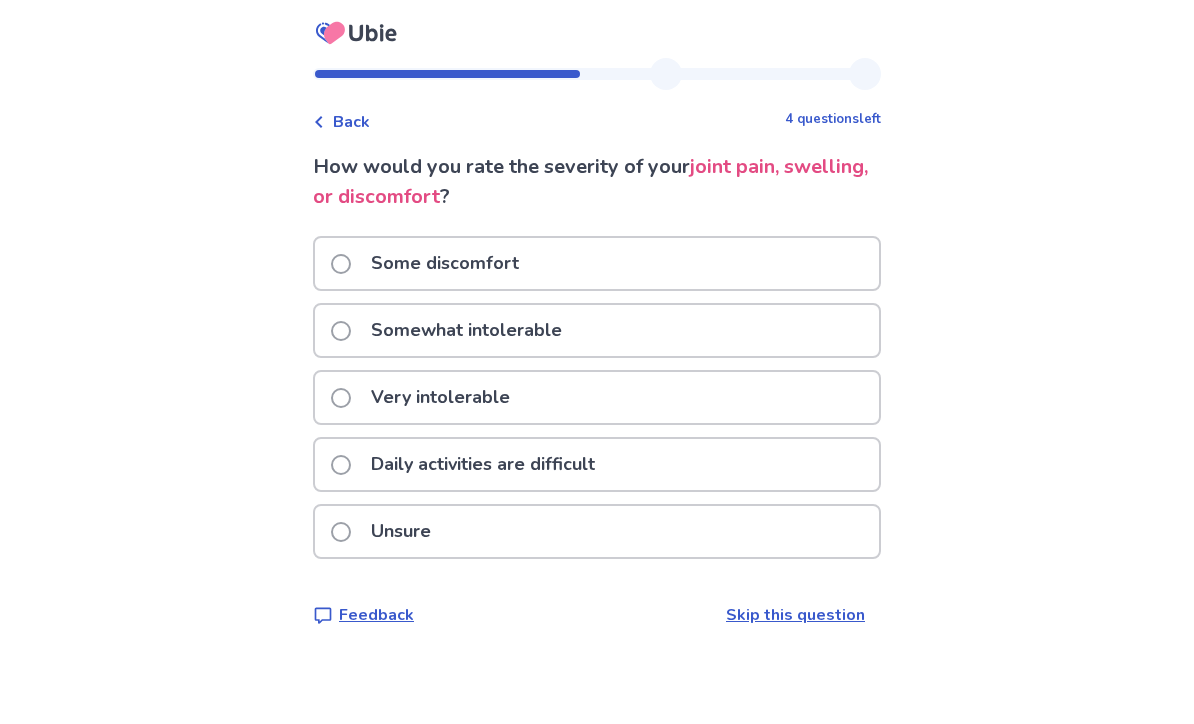 click on "Daily activities are difficult" at bounding box center [469, 464] 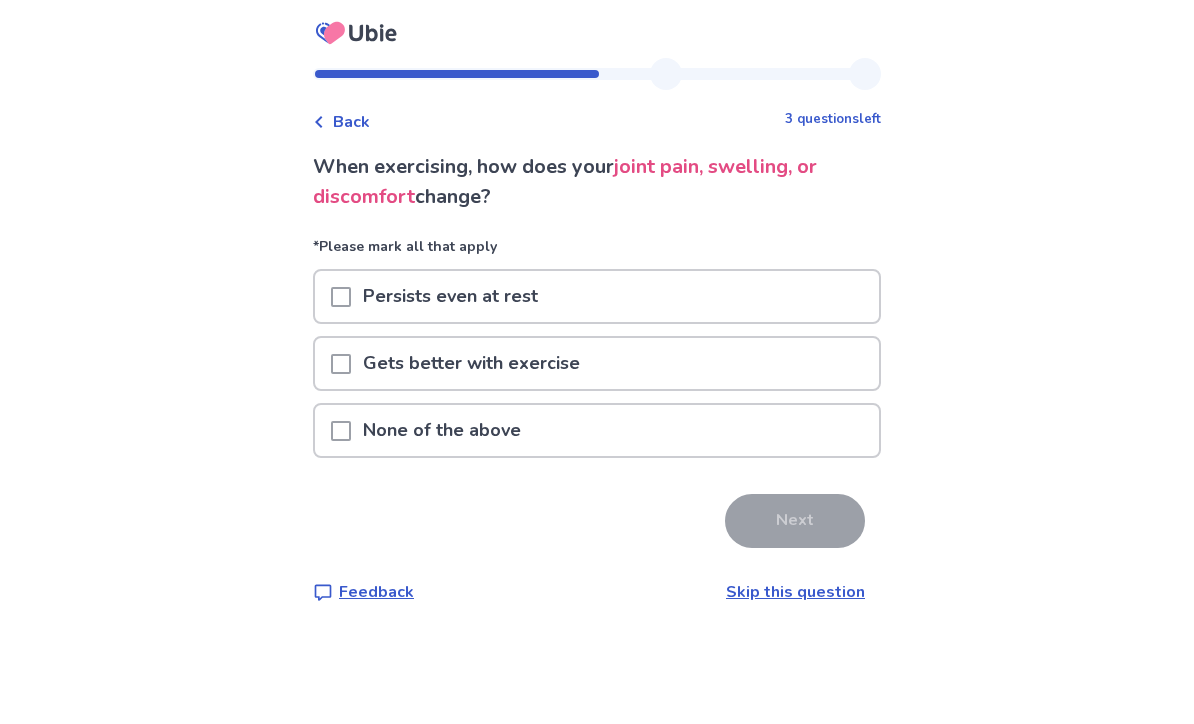 click at bounding box center (341, 364) 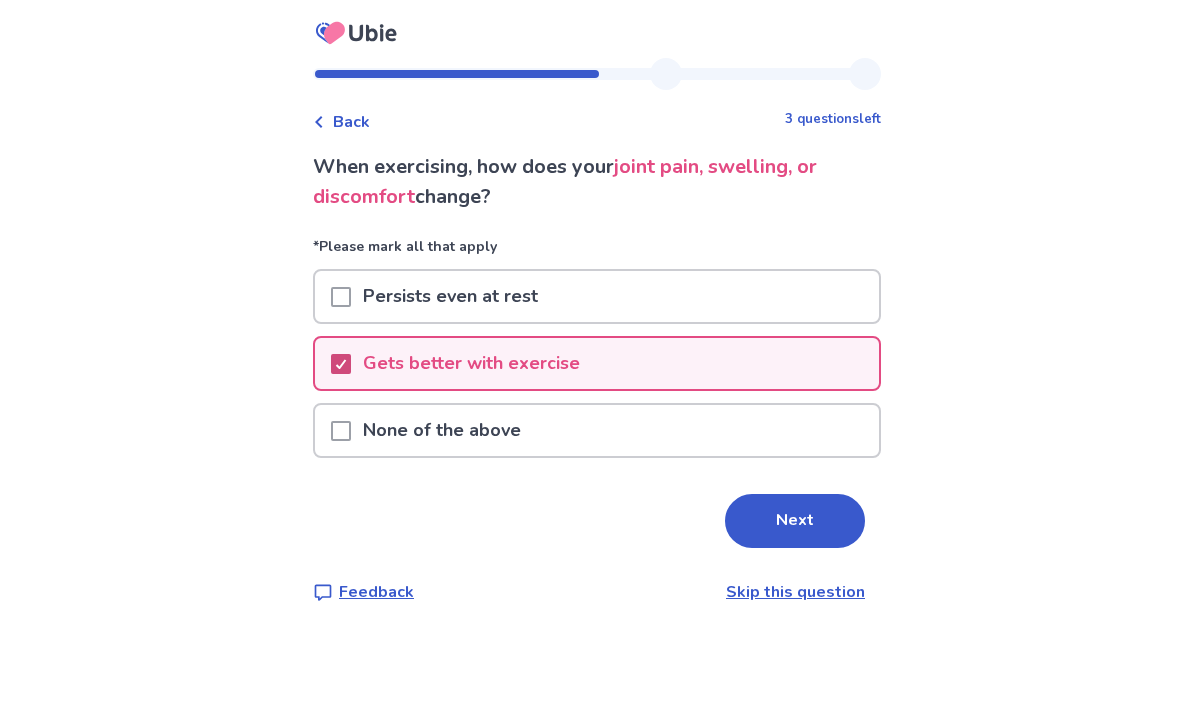 click on "Next" at bounding box center (795, 521) 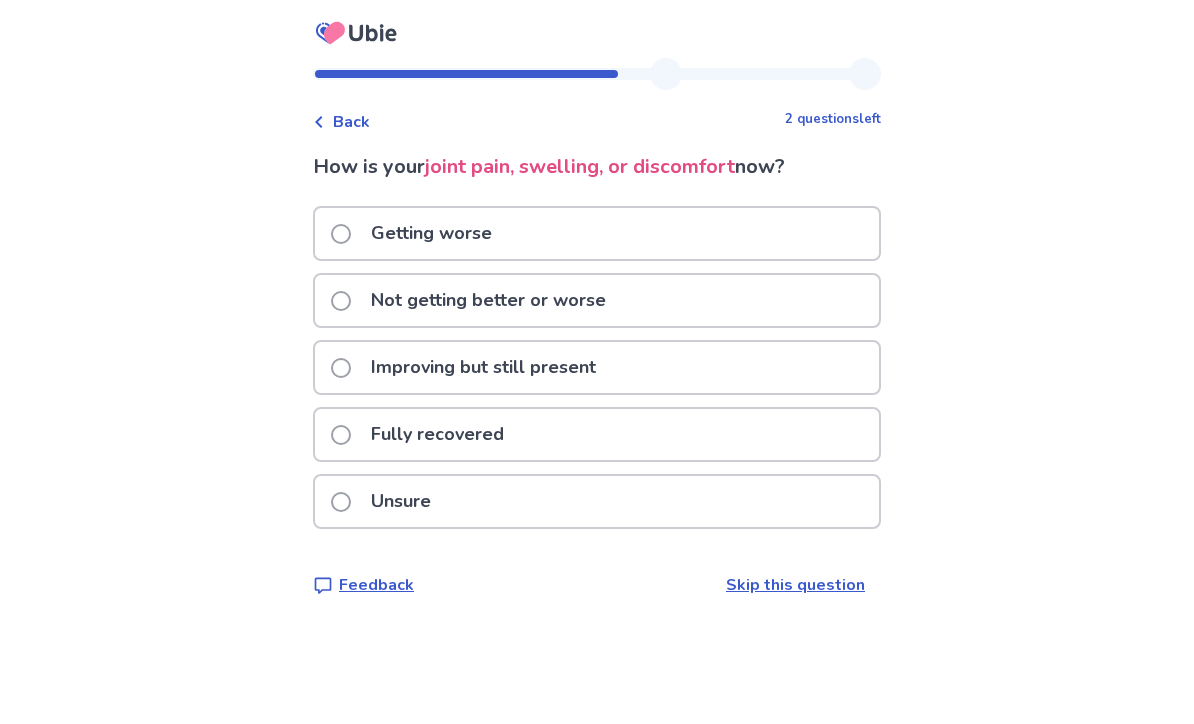 click on "Unsure" at bounding box center (387, 501) 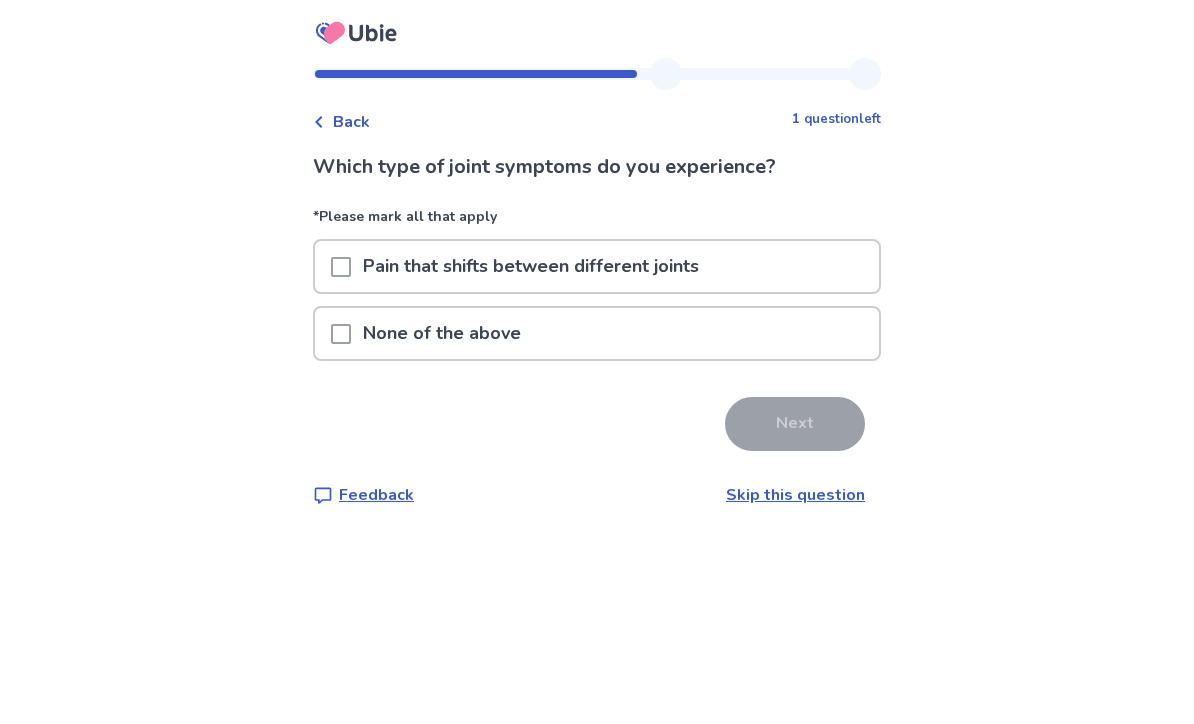 click at bounding box center (341, 334) 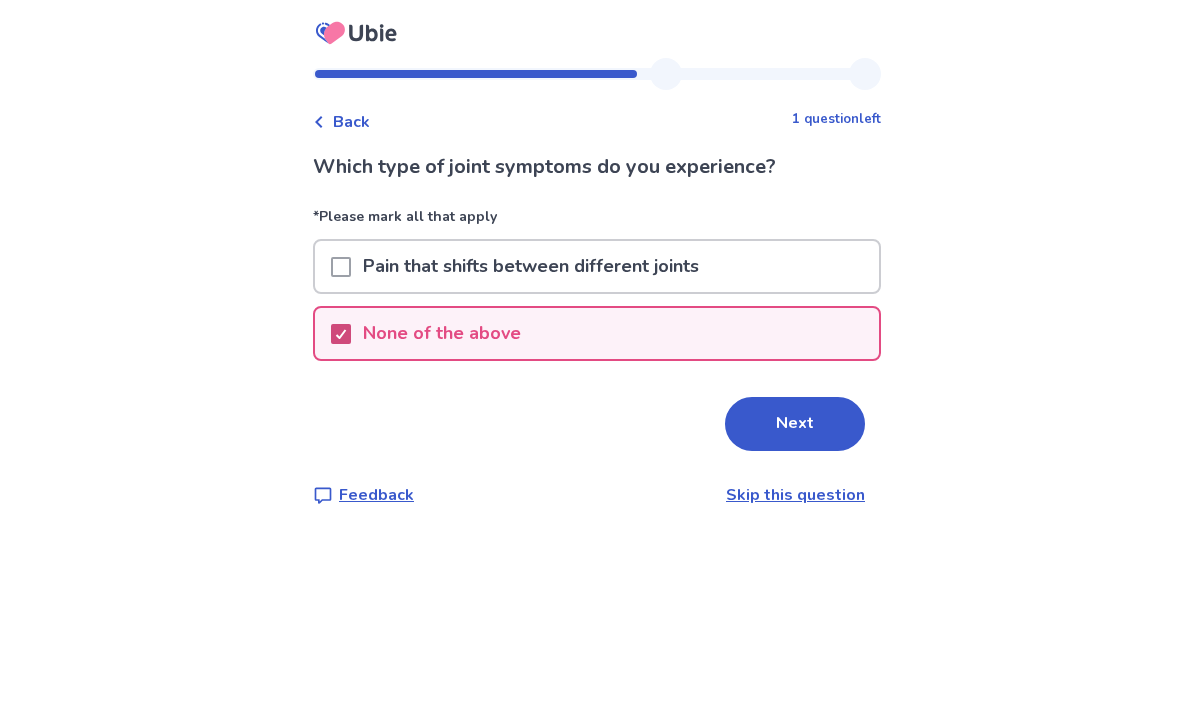 click on "Next" at bounding box center [795, 424] 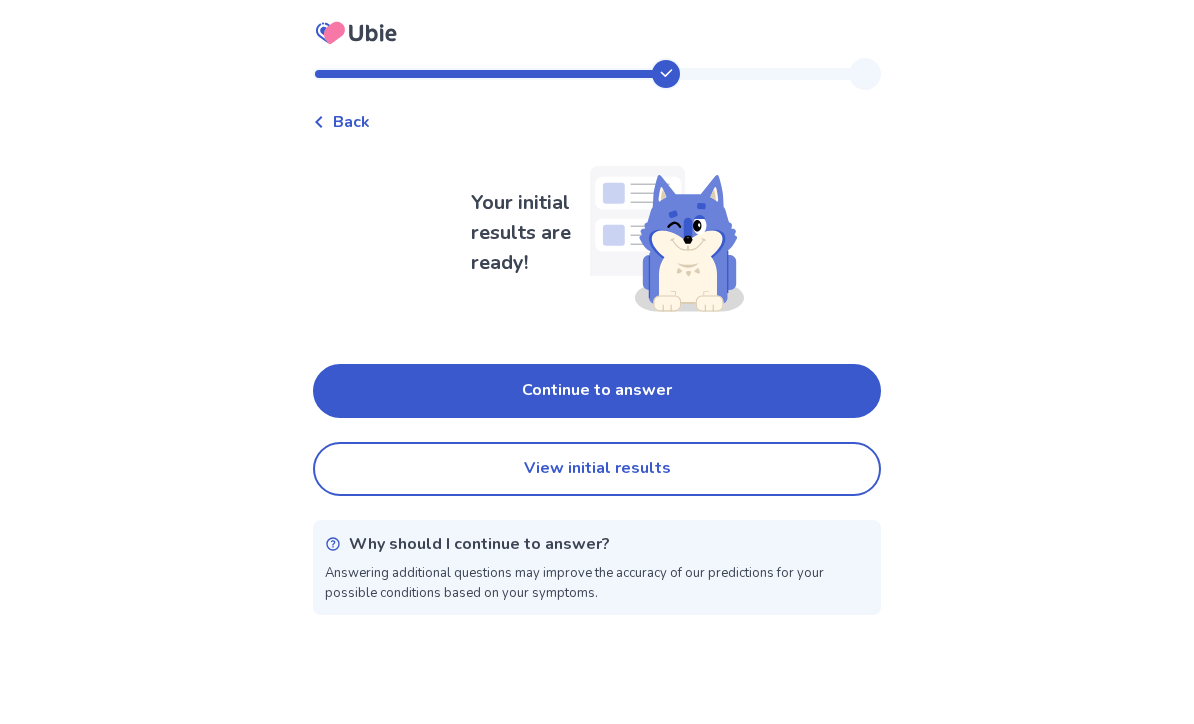 click on "Continue to answer" at bounding box center [597, 391] 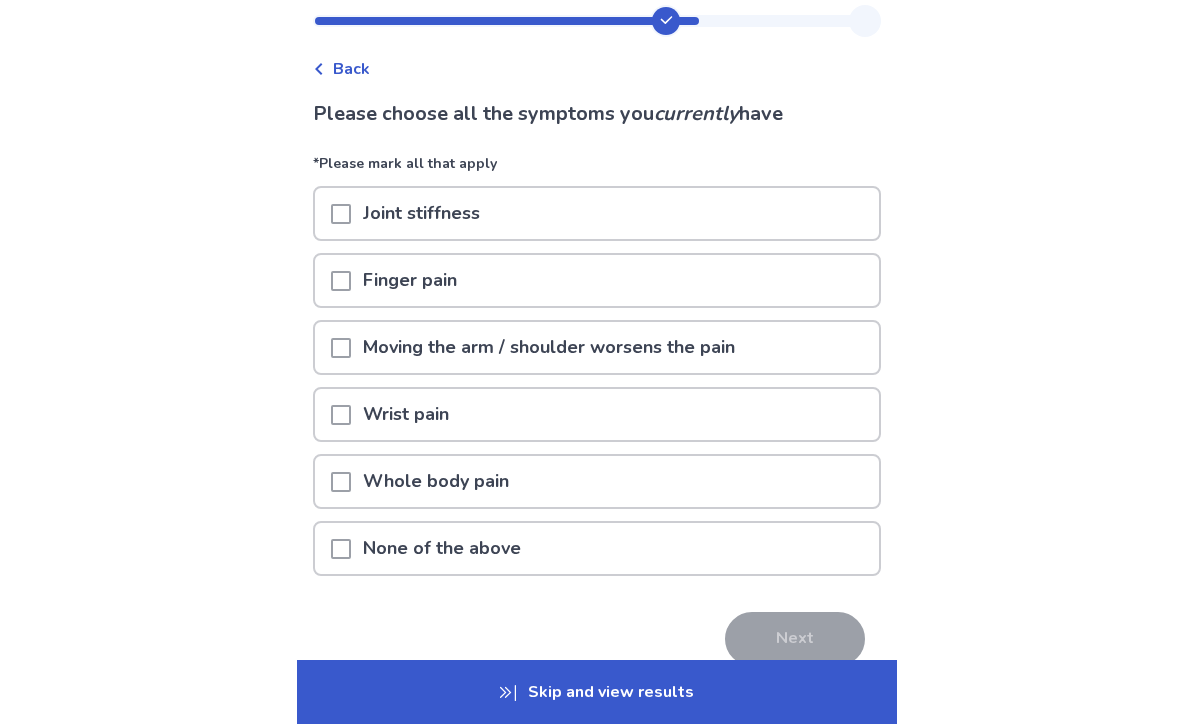 scroll, scrollTop: 81, scrollLeft: 0, axis: vertical 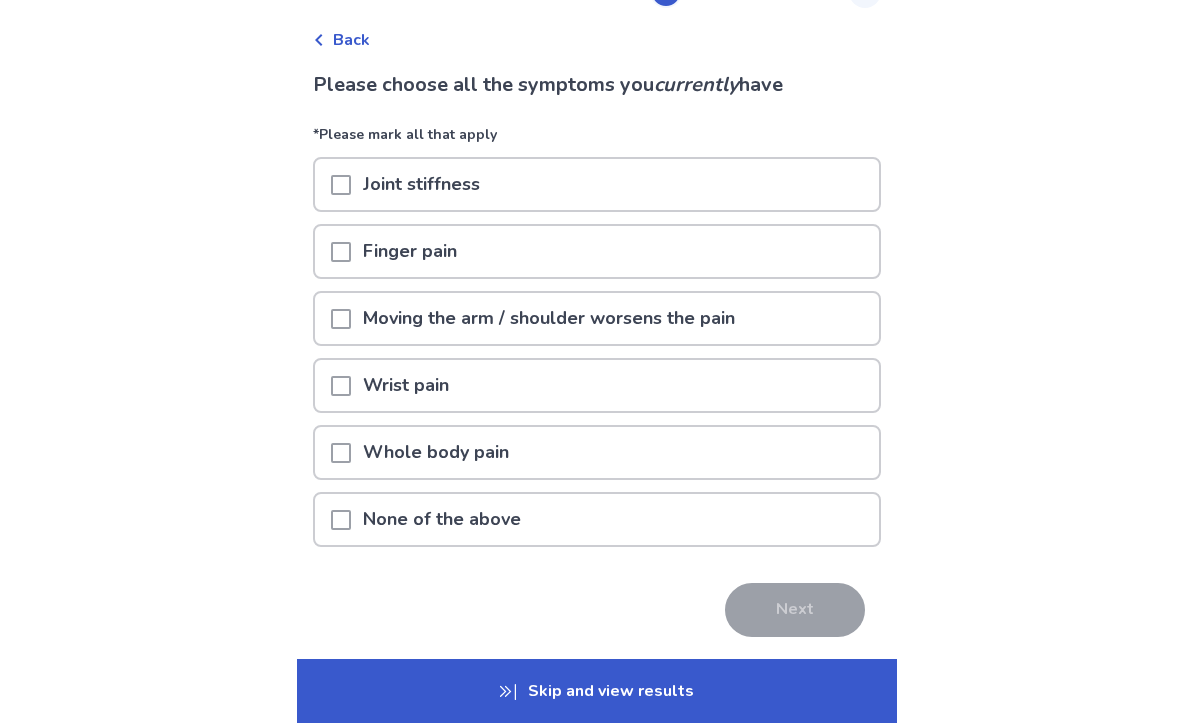click at bounding box center (341, 186) 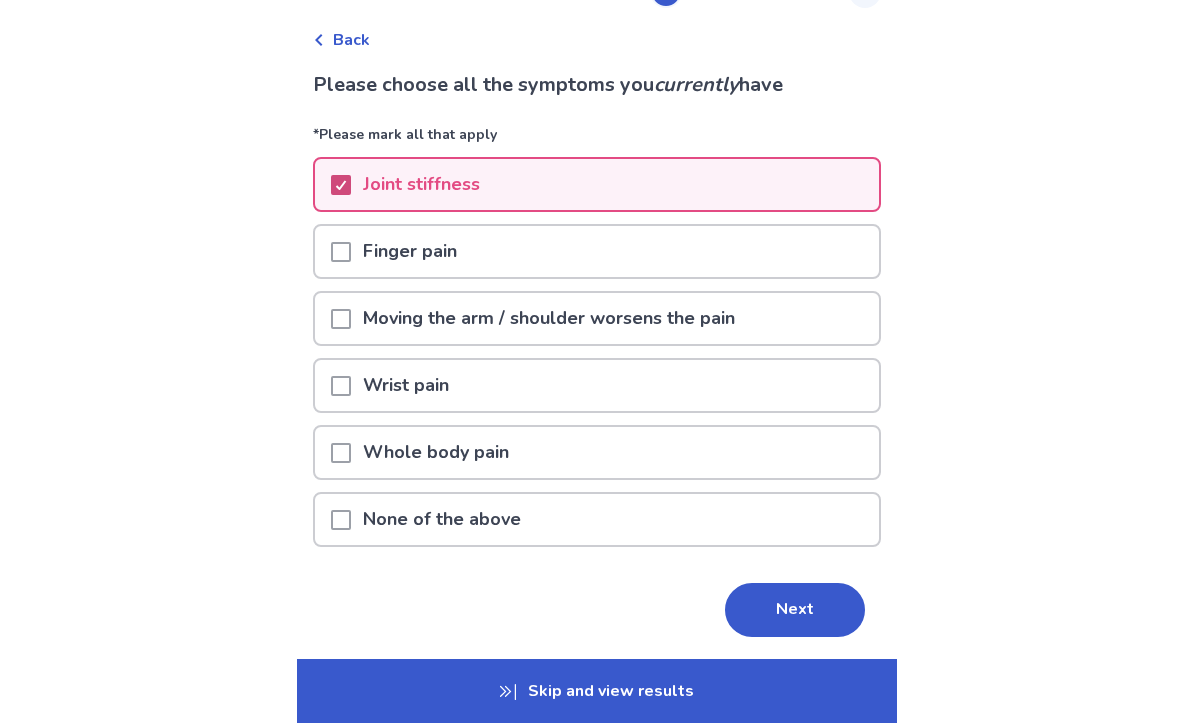 scroll, scrollTop: 81, scrollLeft: 0, axis: vertical 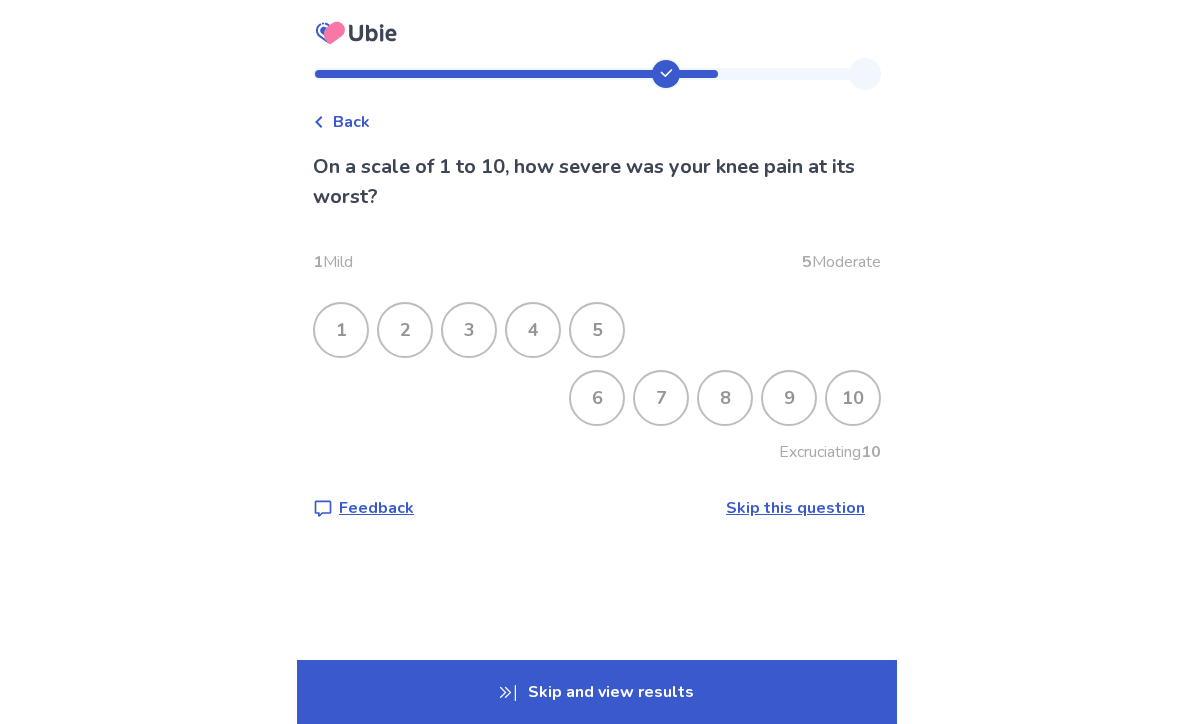 click on "9" at bounding box center (789, 398) 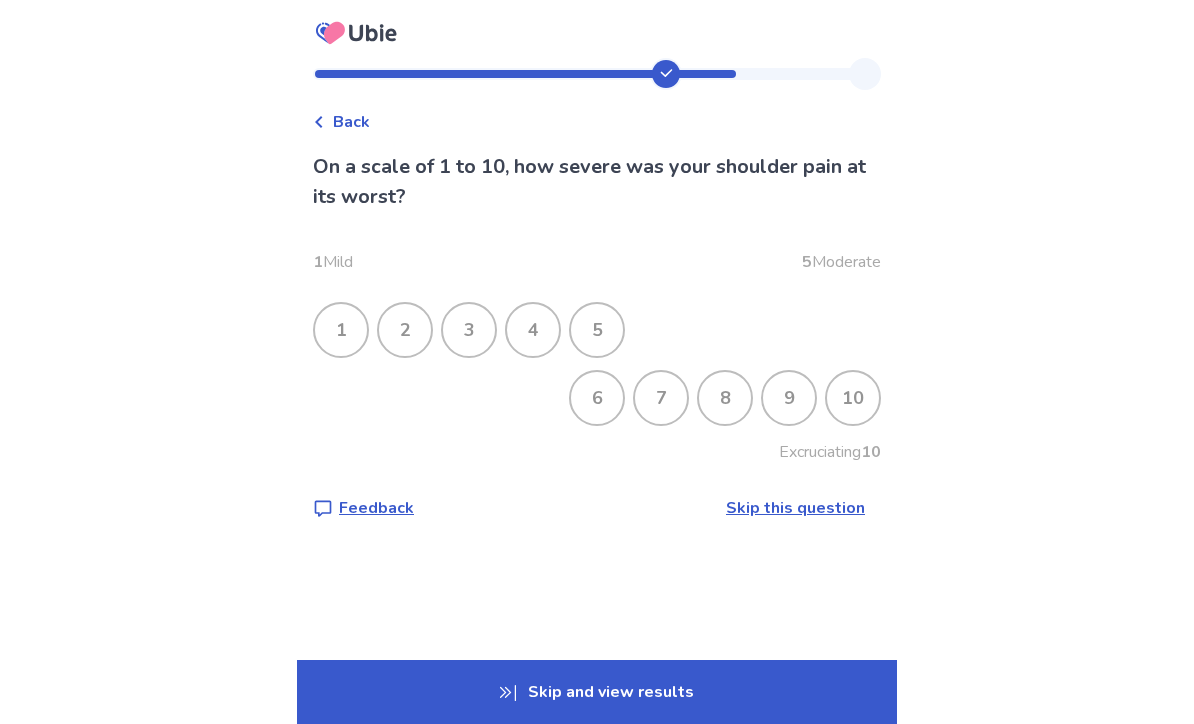 click on "8" at bounding box center (725, 398) 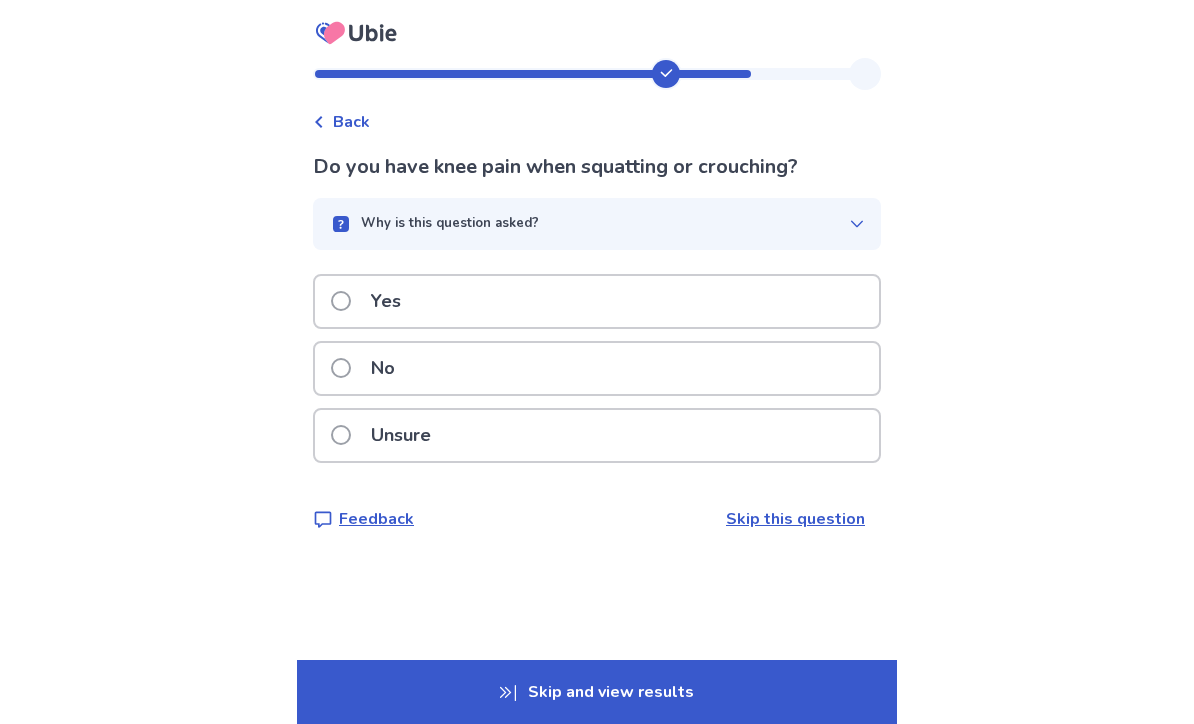 click at bounding box center [341, 301] 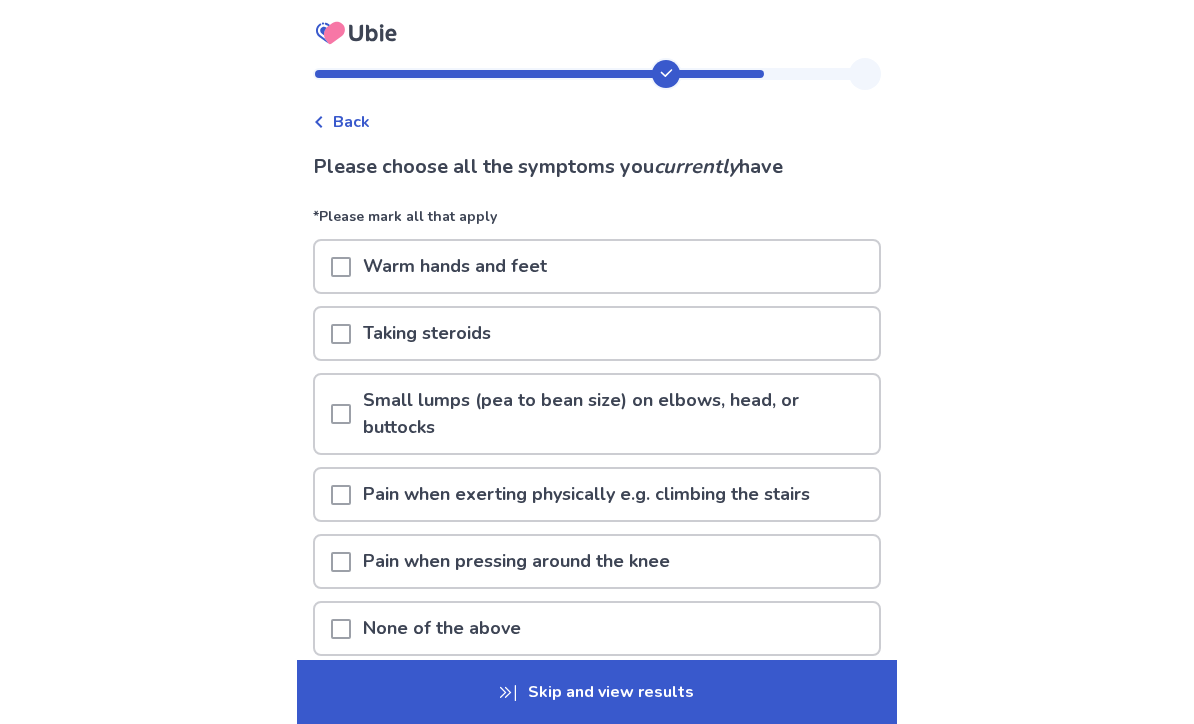 click at bounding box center [341, 495] 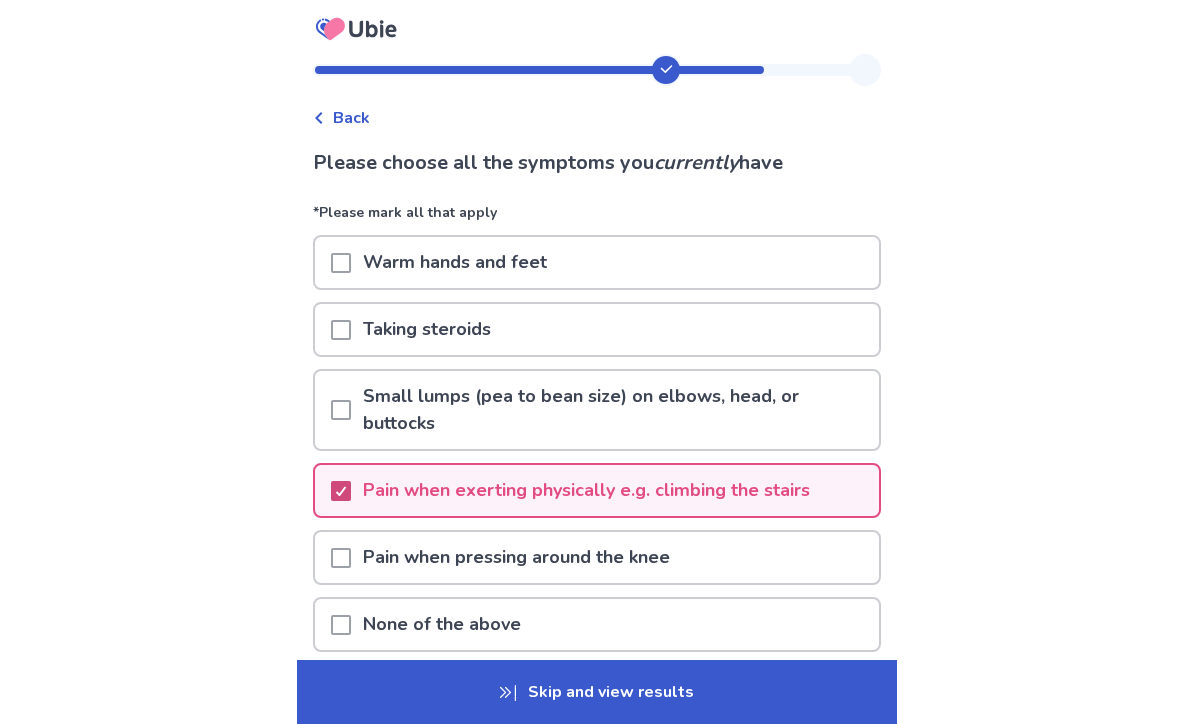 scroll, scrollTop: 45, scrollLeft: 0, axis: vertical 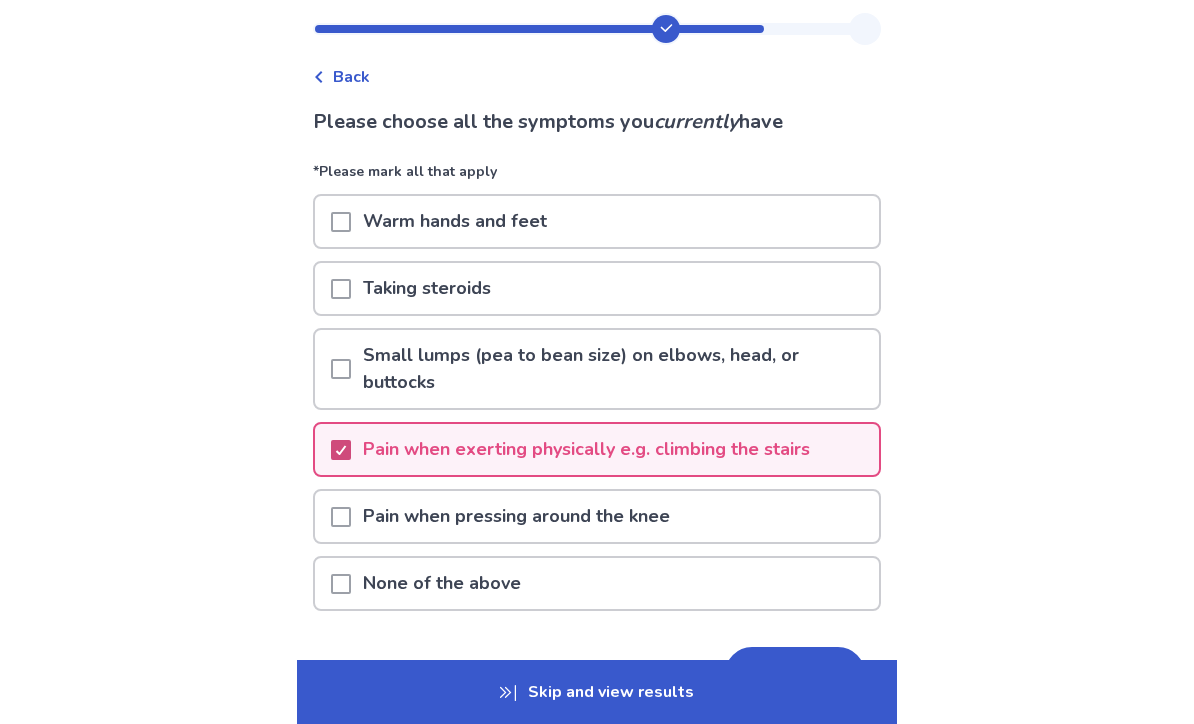click at bounding box center (341, 517) 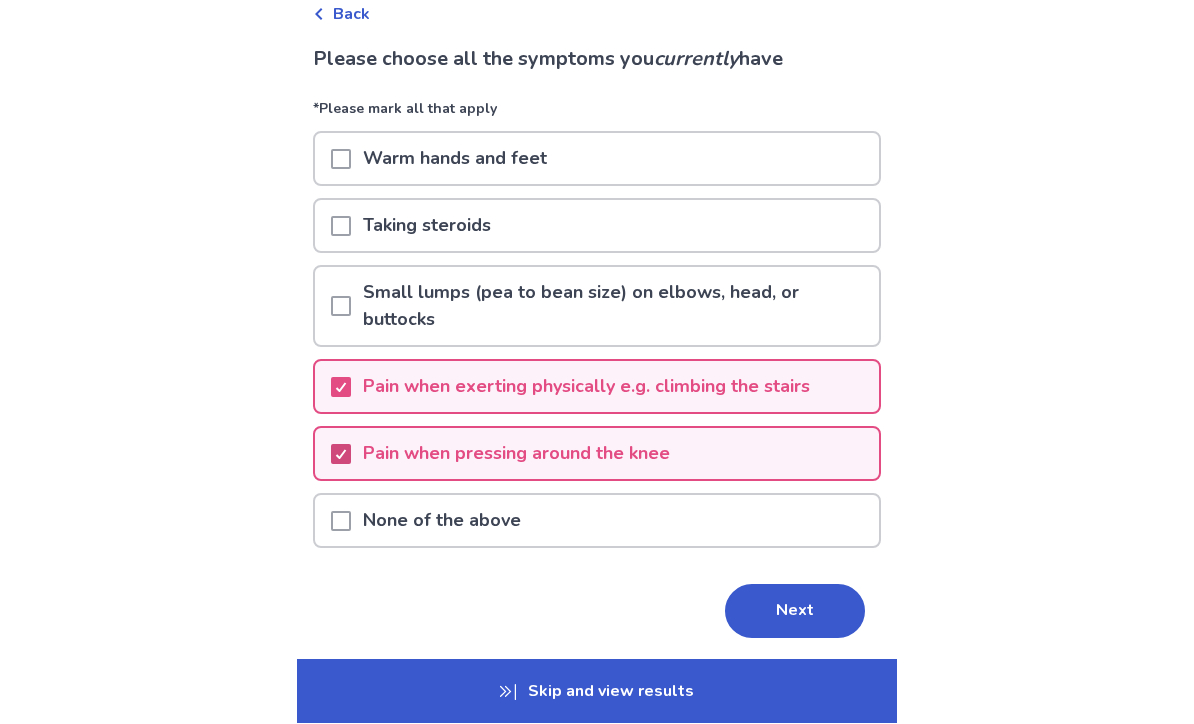 scroll, scrollTop: 108, scrollLeft: 0, axis: vertical 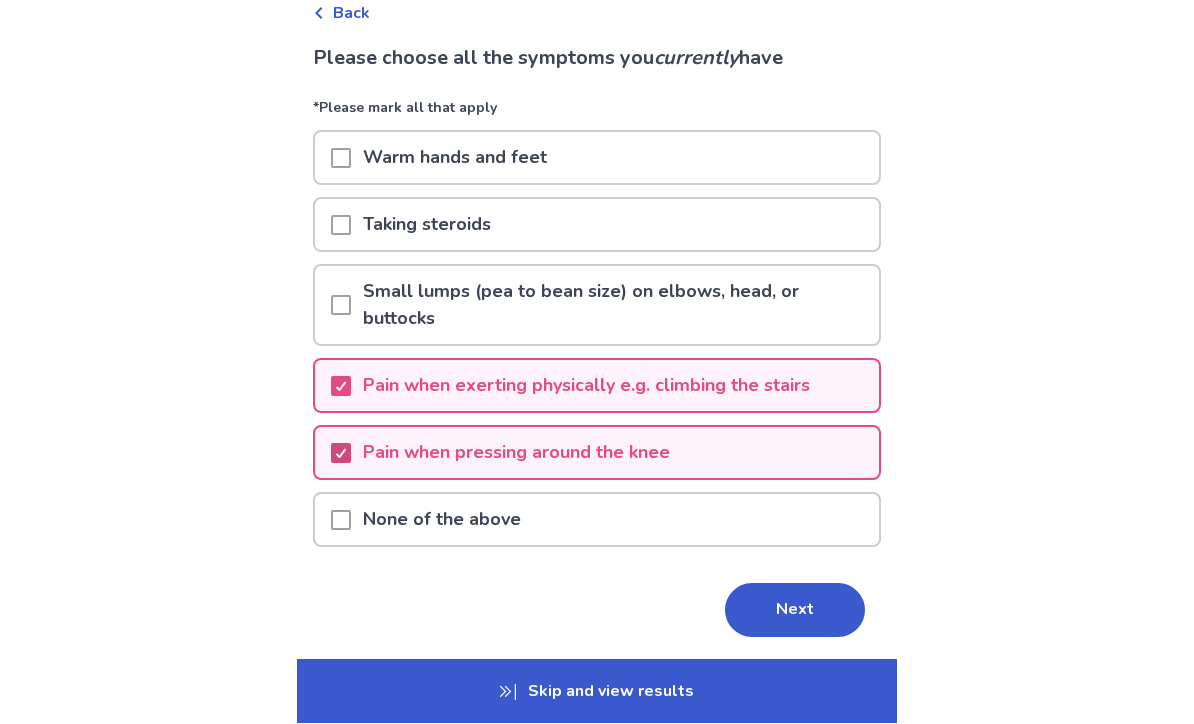 click on "Next" at bounding box center [795, 611] 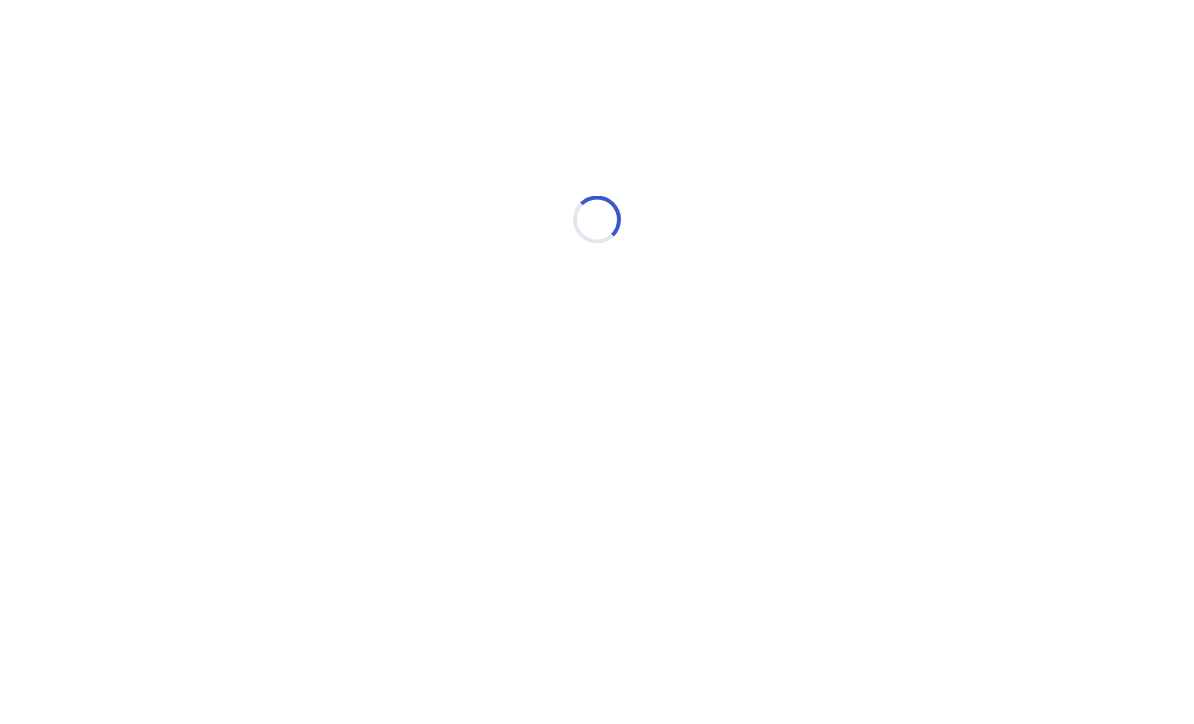 scroll, scrollTop: 0, scrollLeft: 0, axis: both 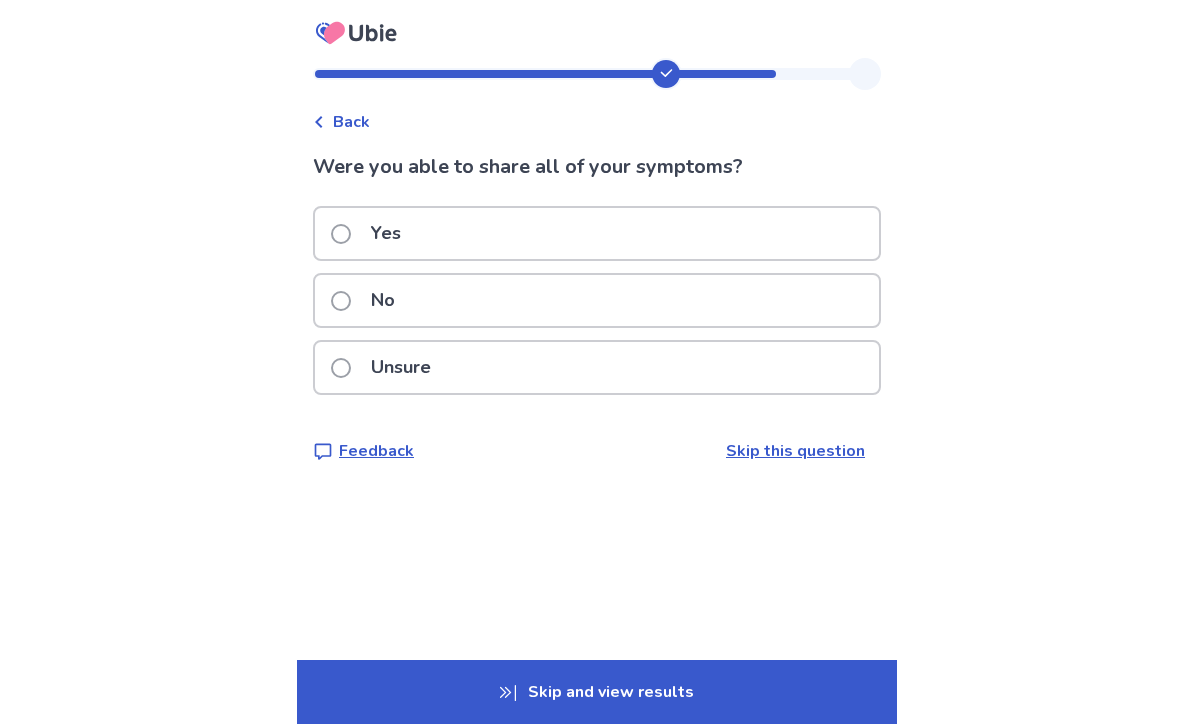 click at bounding box center [341, 234] 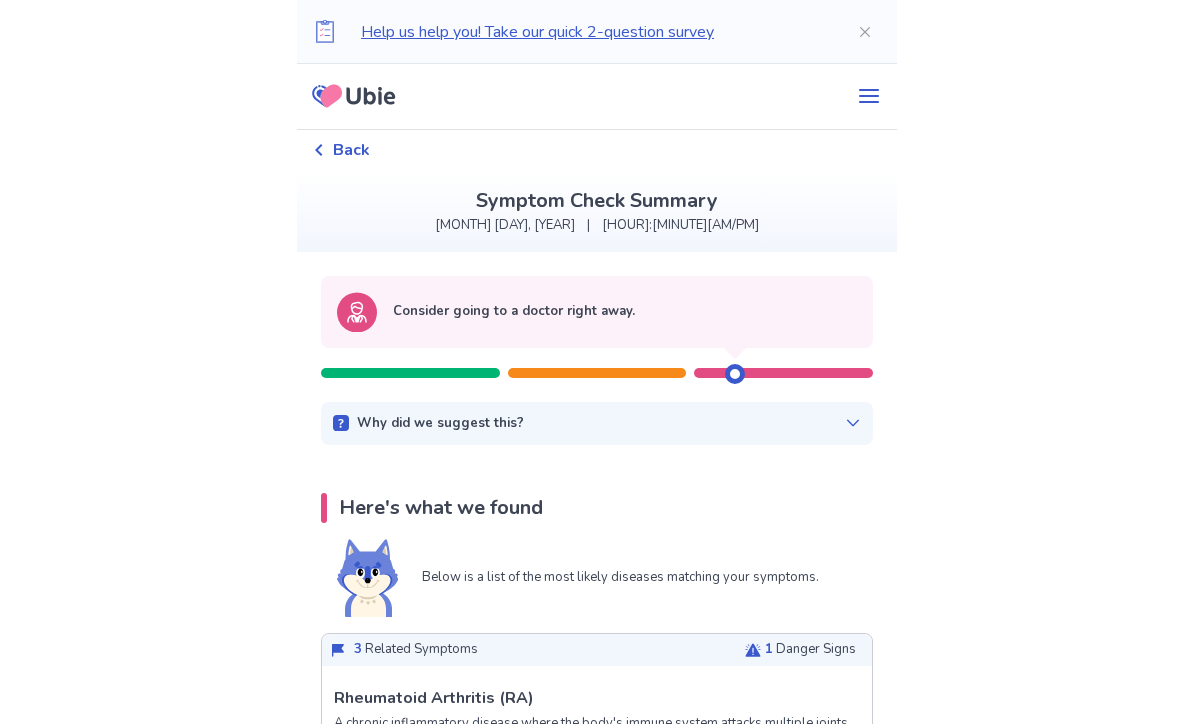scroll, scrollTop: 4, scrollLeft: 0, axis: vertical 